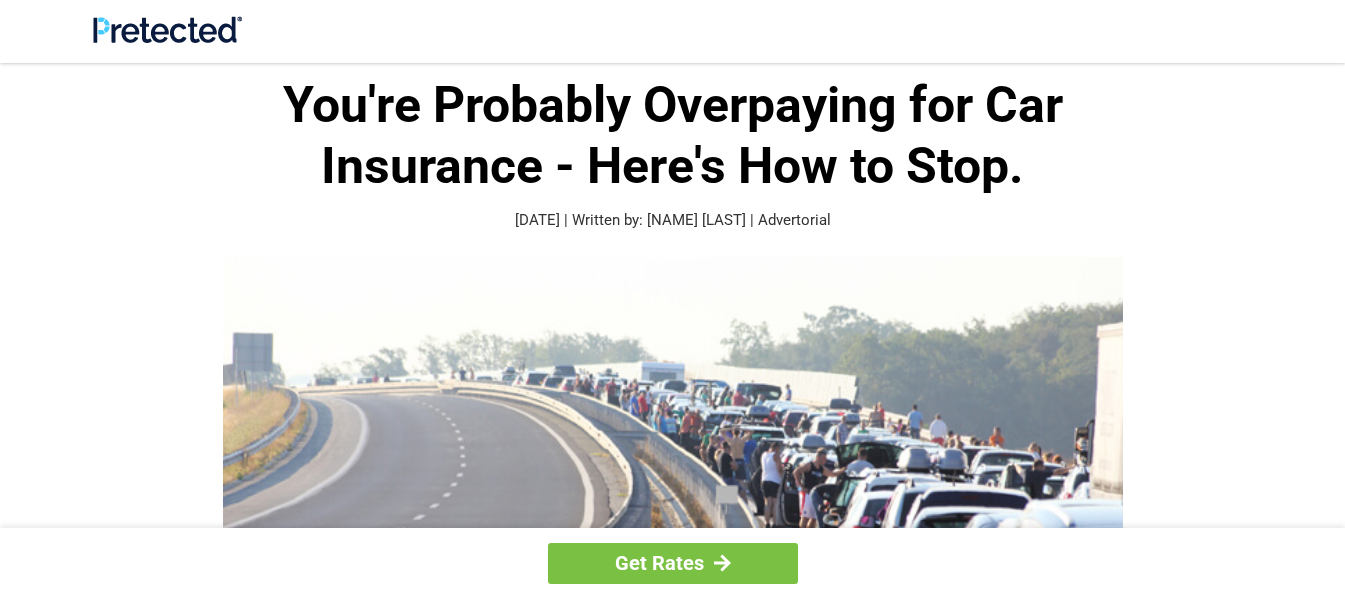 scroll, scrollTop: 0, scrollLeft: 0, axis: both 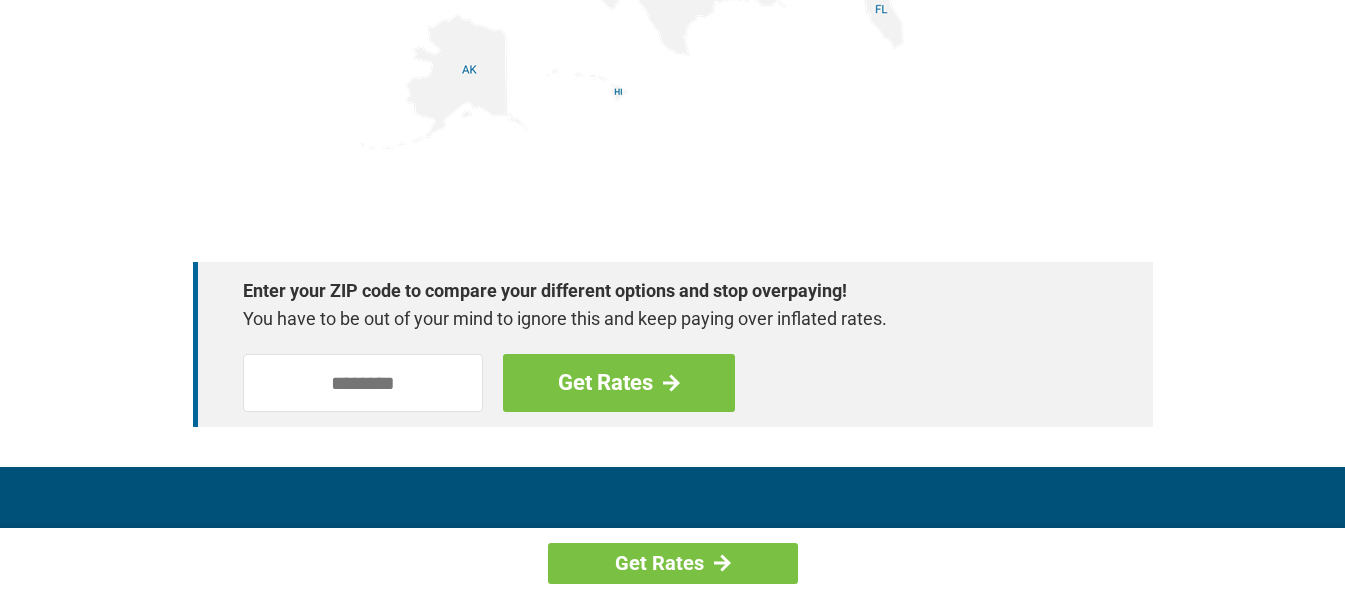 click at bounding box center (472, 383) 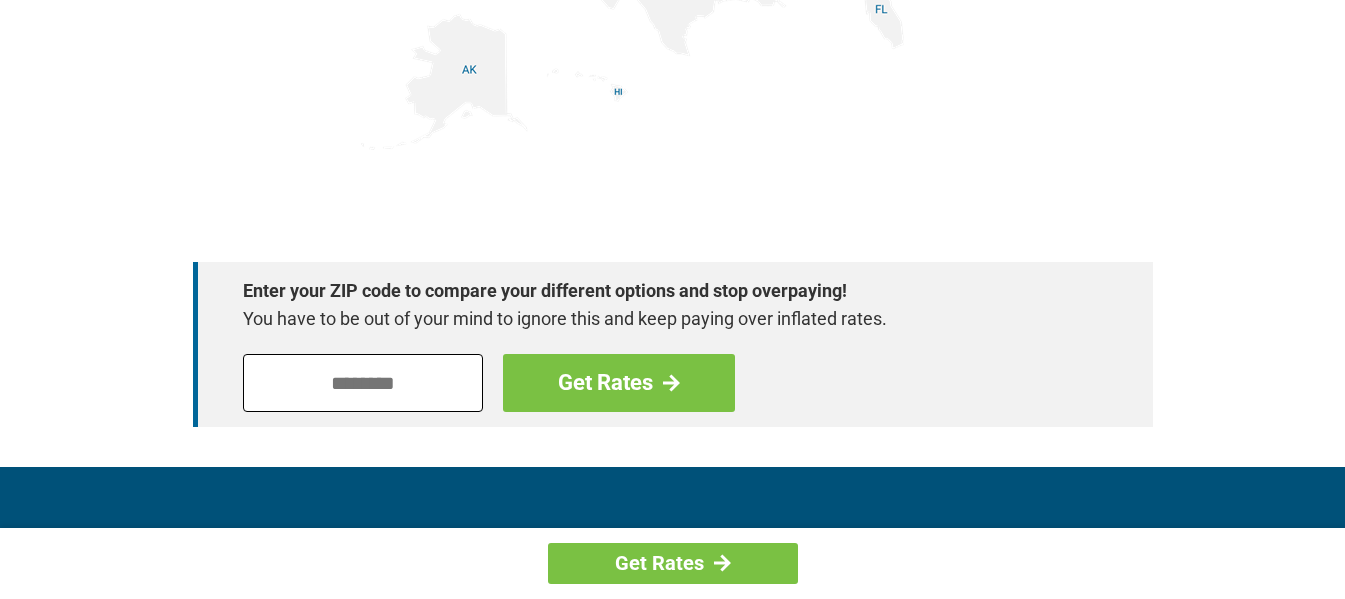 type on "*****" 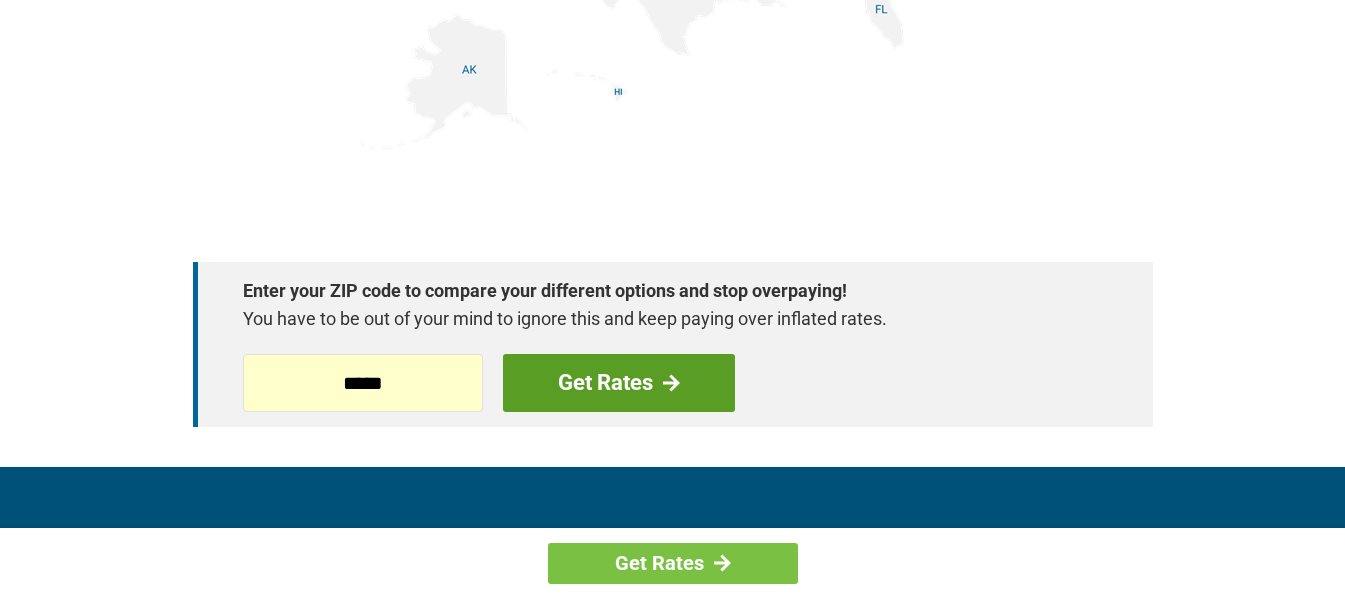 click on "Get Rates" at bounding box center (619, 383) 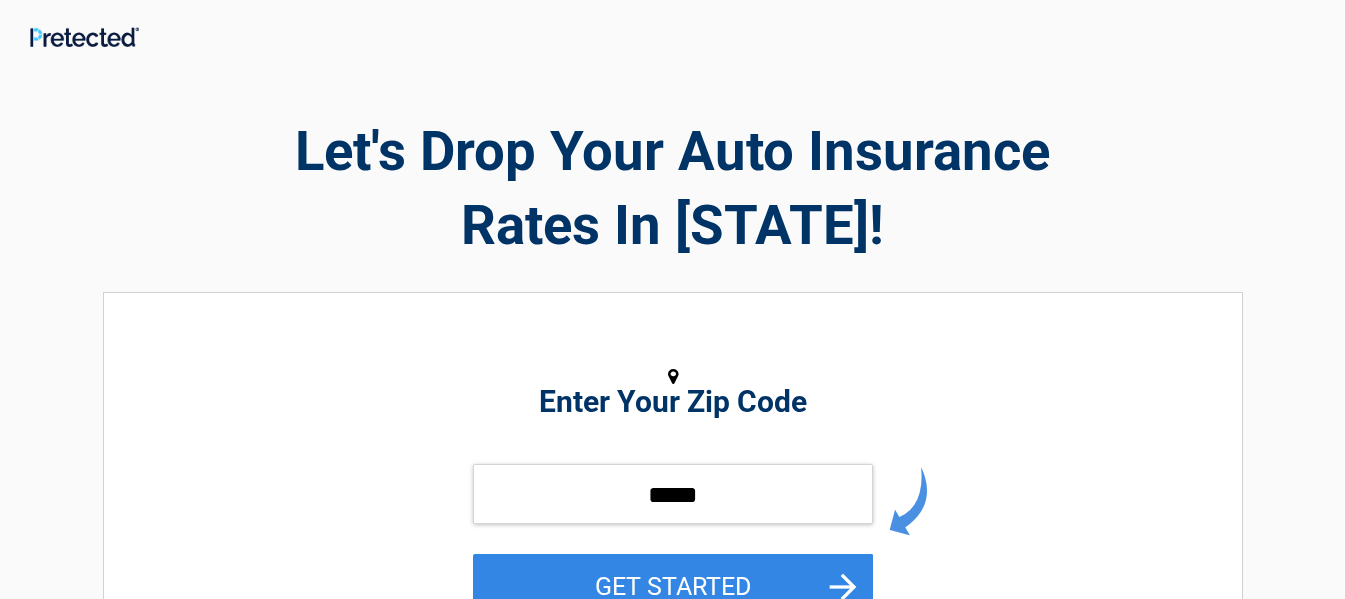 scroll, scrollTop: 0, scrollLeft: 0, axis: both 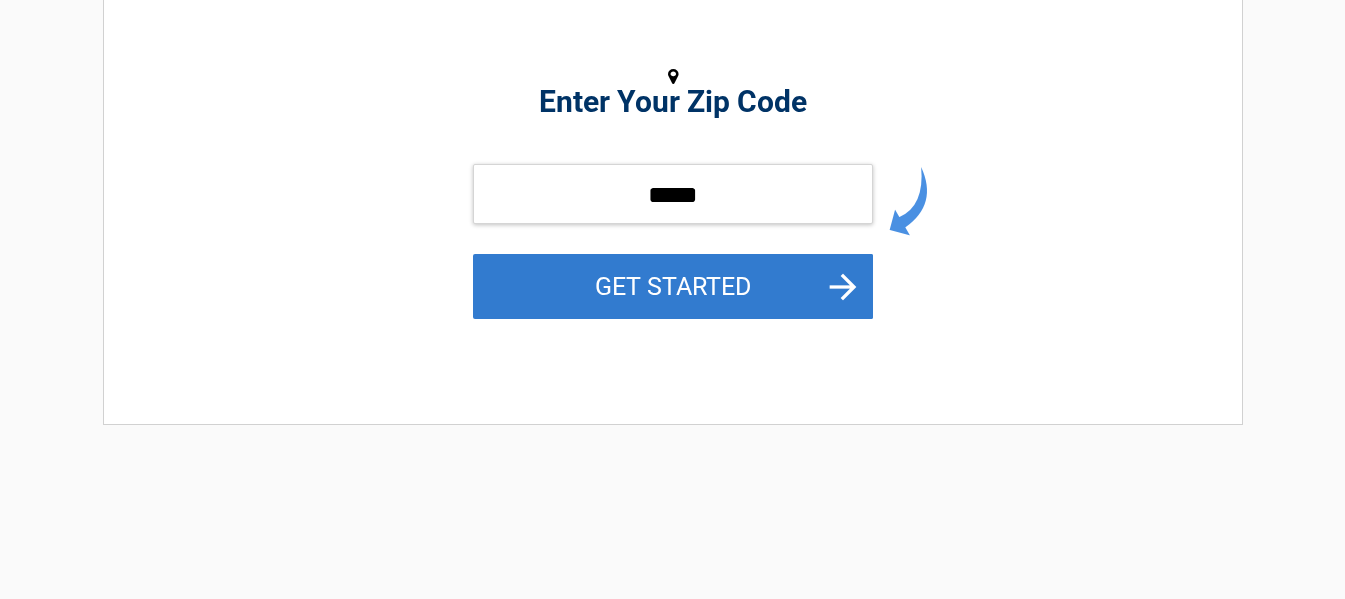 click on "GET STARTED" at bounding box center (673, 286) 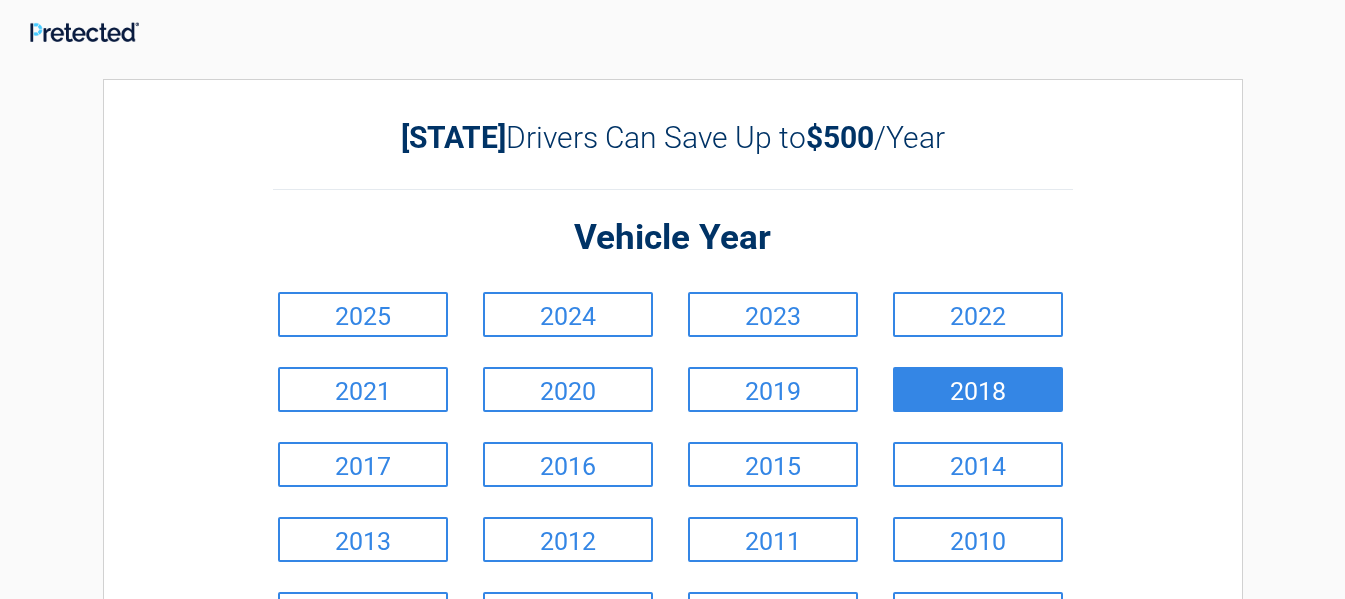 scroll, scrollTop: 0, scrollLeft: 0, axis: both 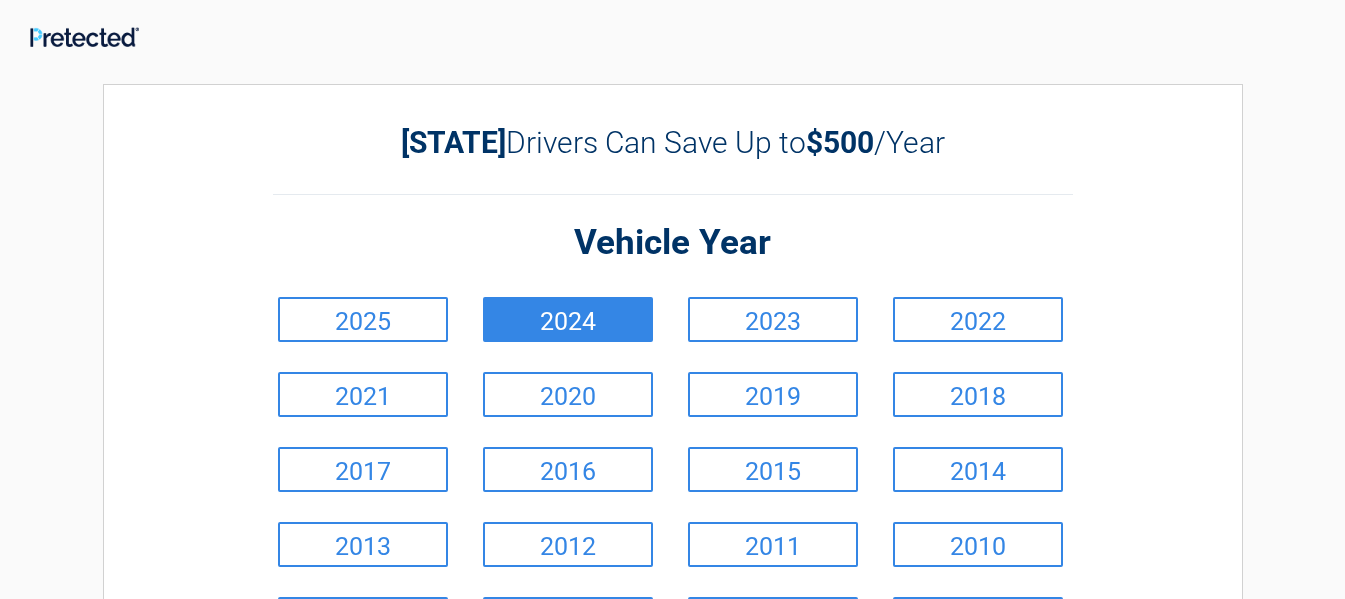 click on "2024" at bounding box center [568, 319] 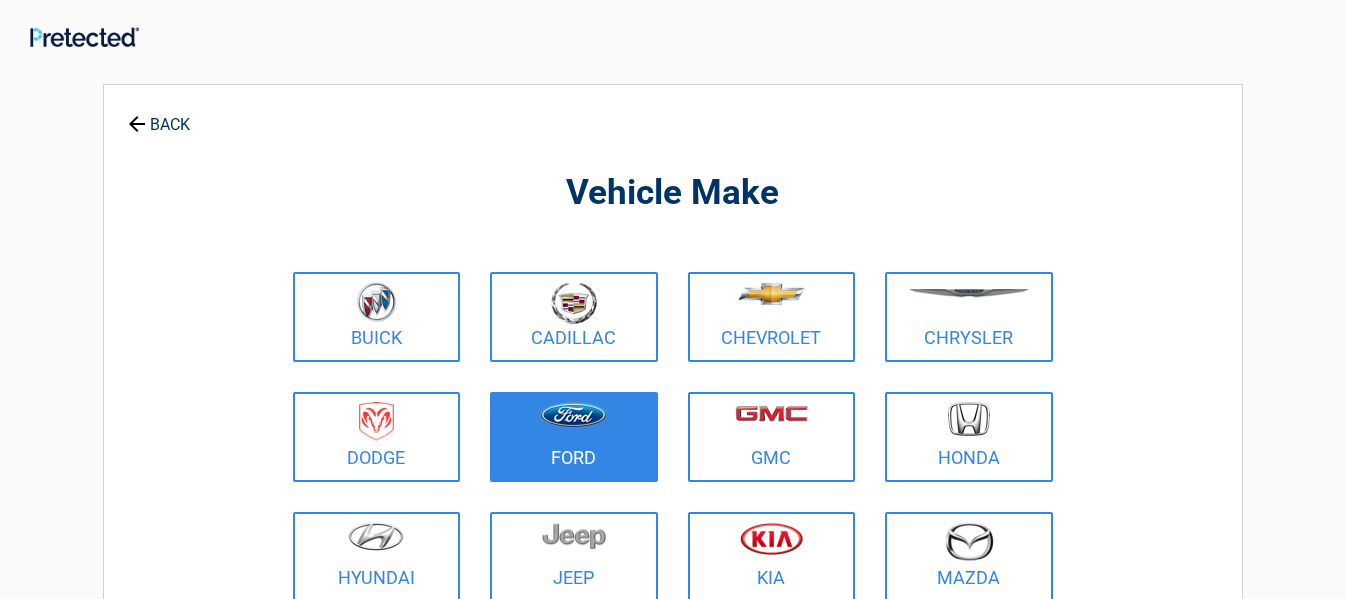 click at bounding box center [573, 415] 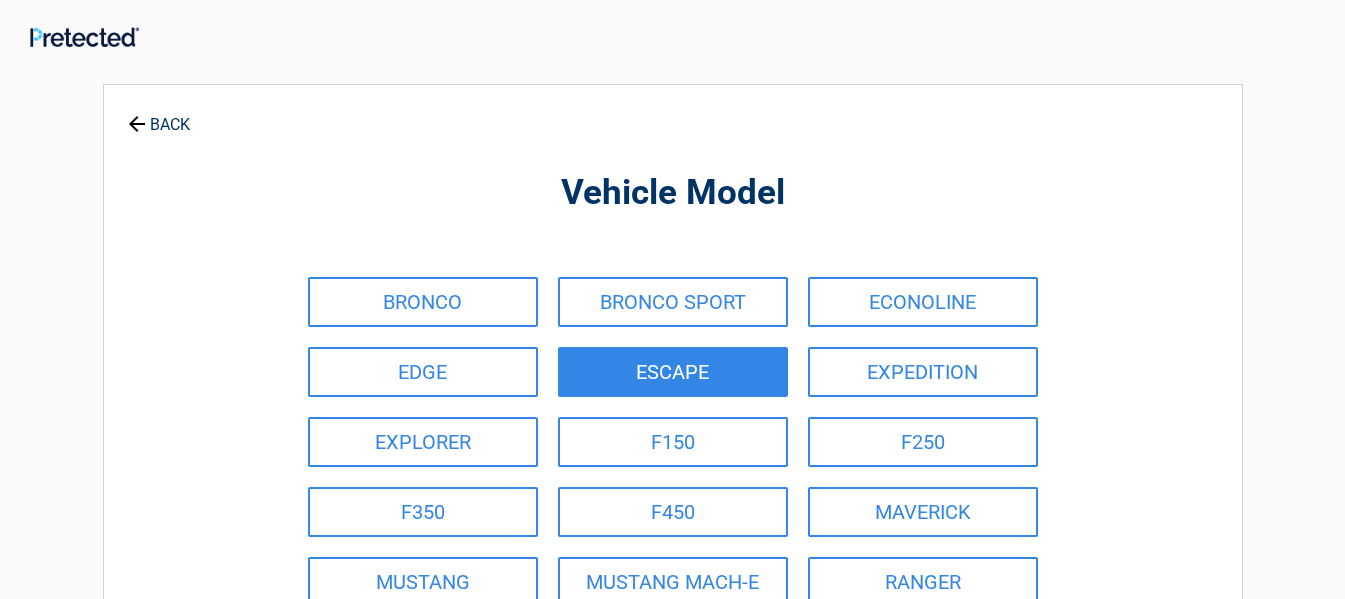 click on "ESCAPE" at bounding box center [673, 372] 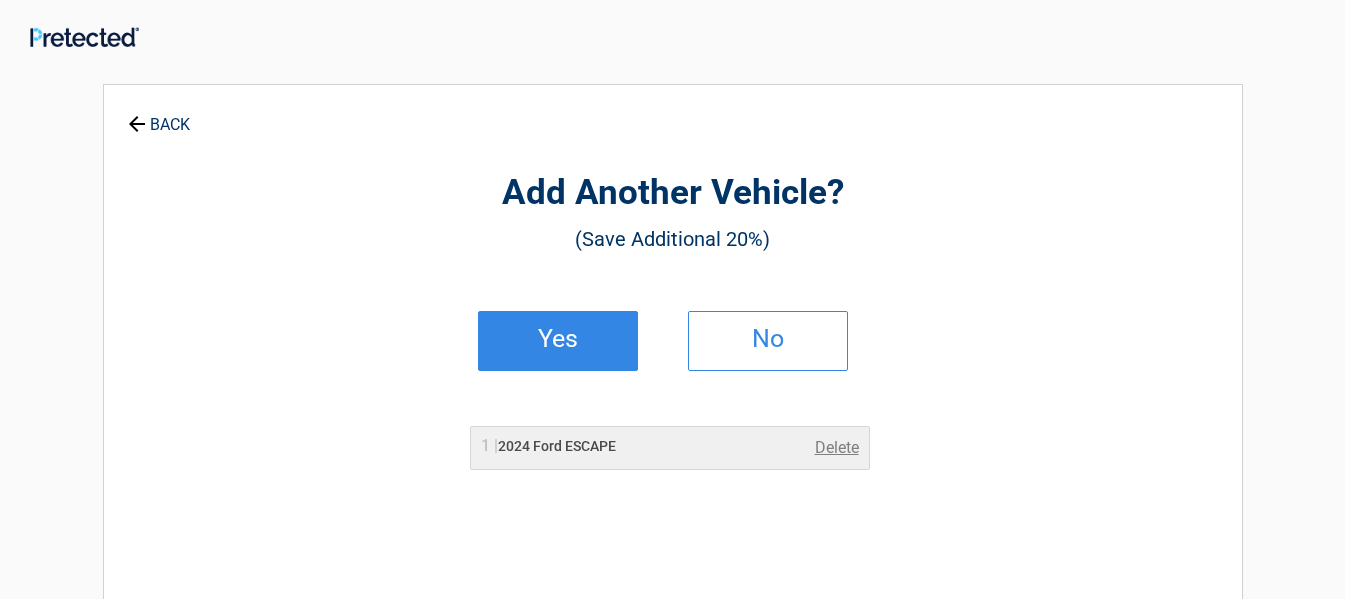 click on "Yes" at bounding box center [558, 341] 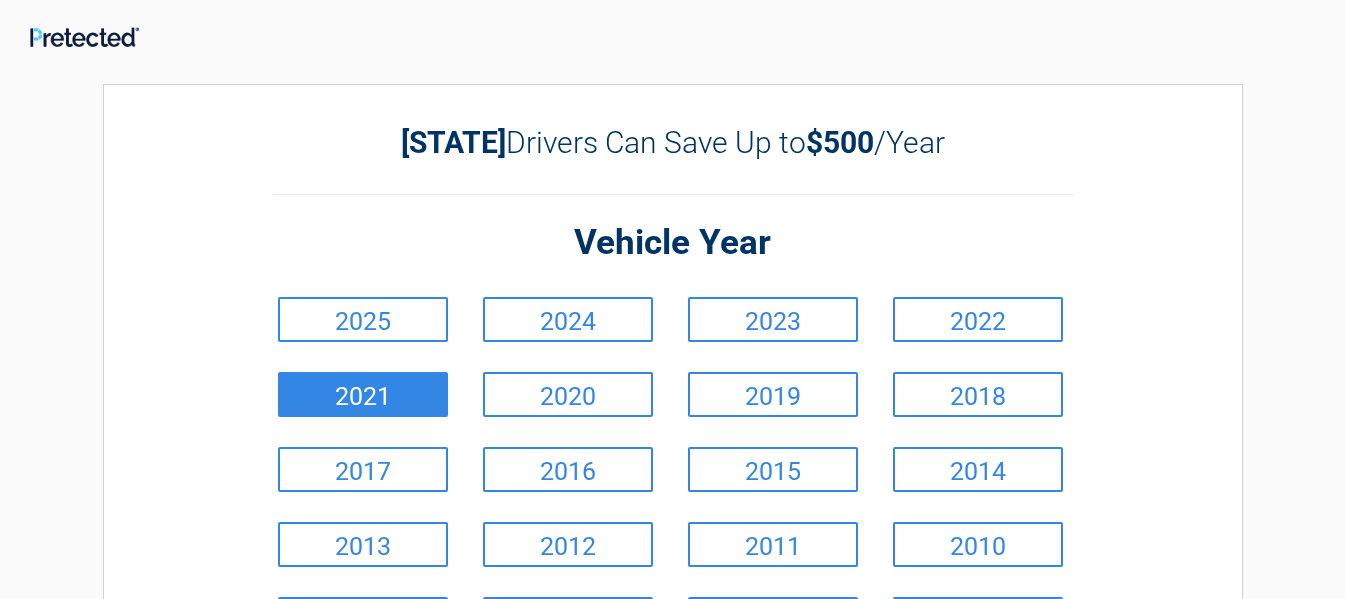 click on "2021" at bounding box center (363, 394) 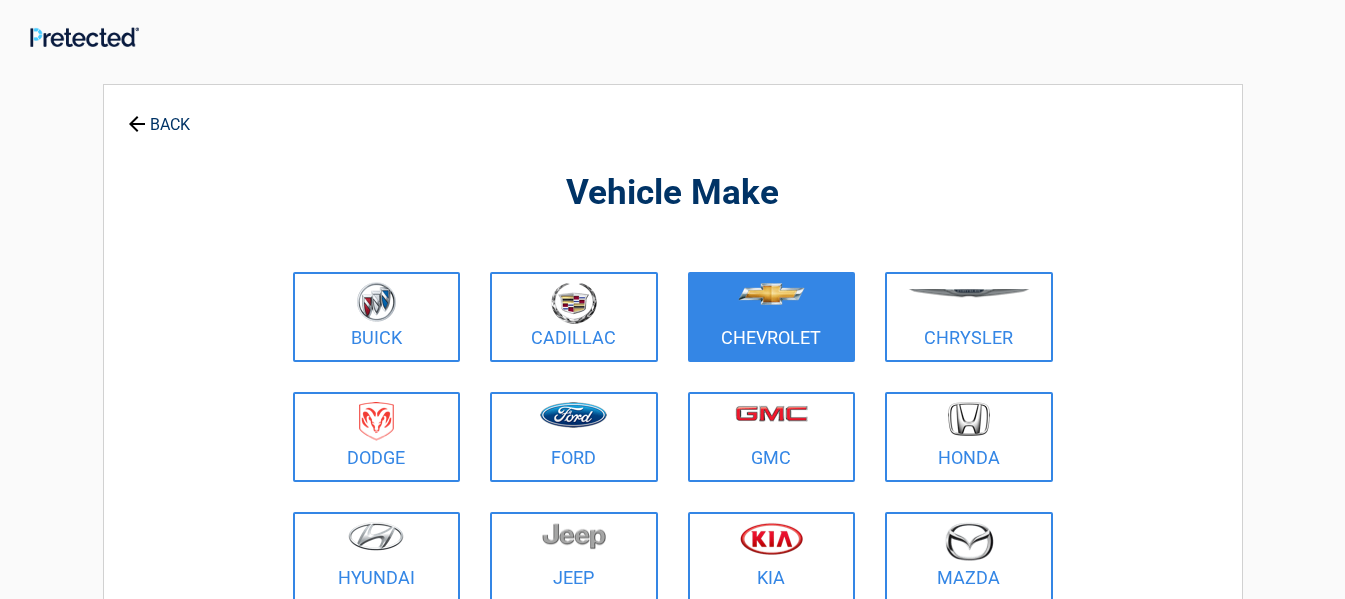 click at bounding box center [772, 304] 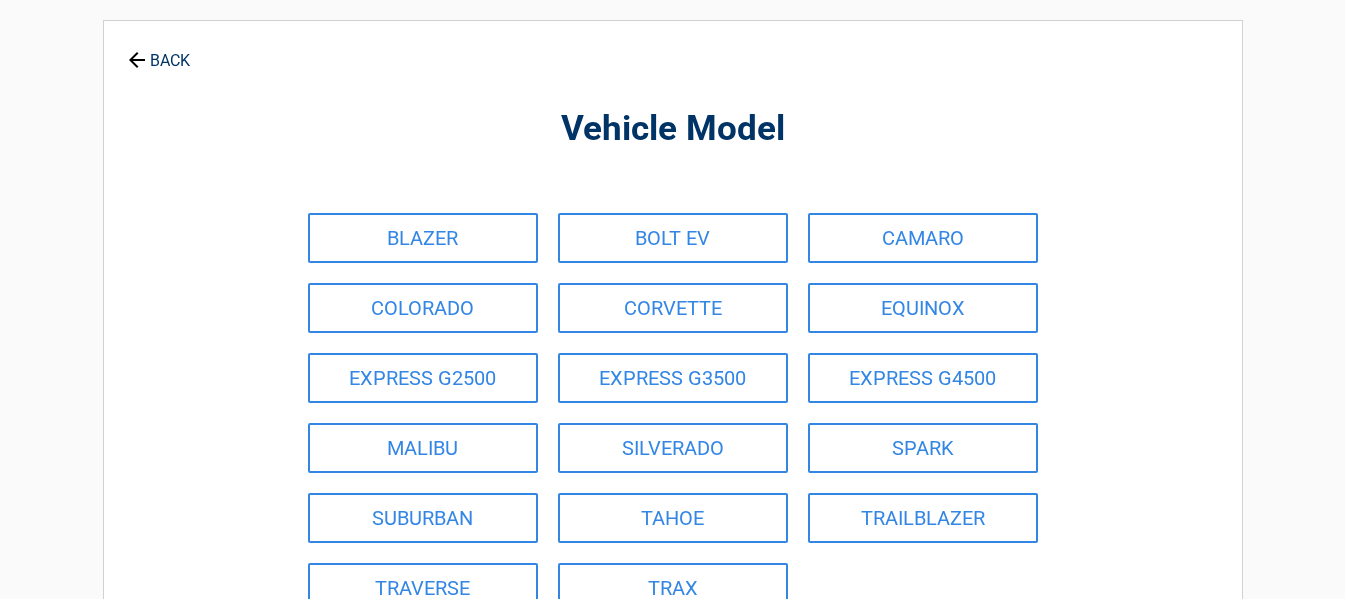 scroll, scrollTop: 100, scrollLeft: 0, axis: vertical 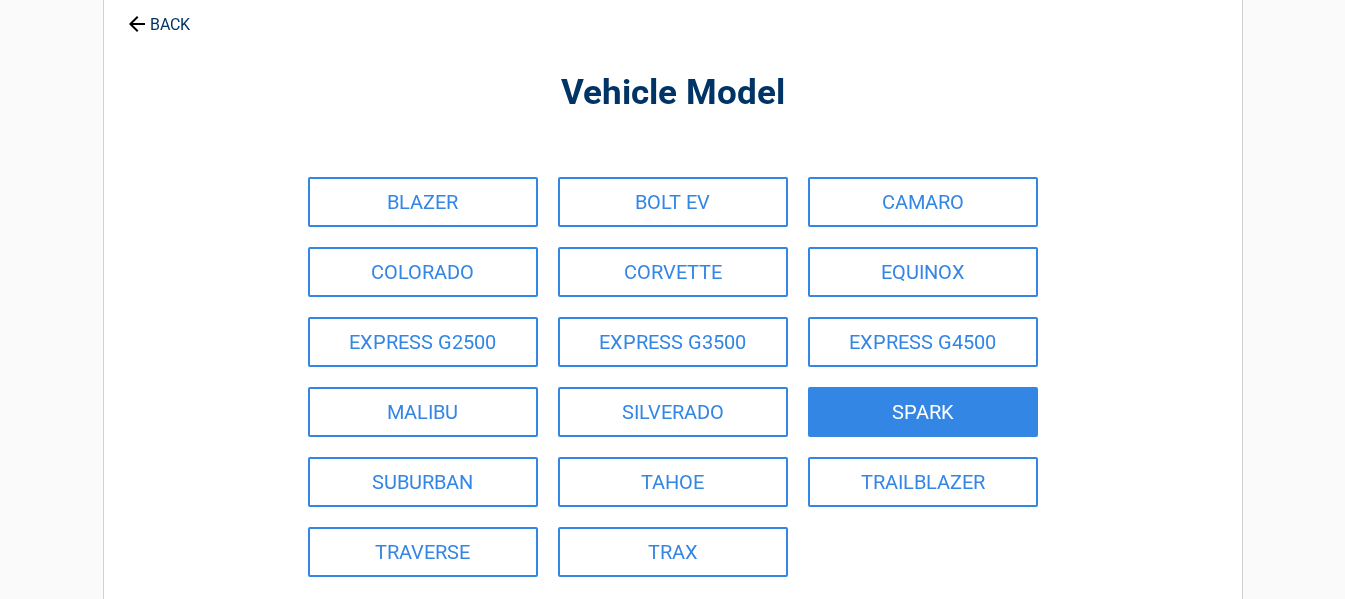 click on "SPARK" at bounding box center [923, 412] 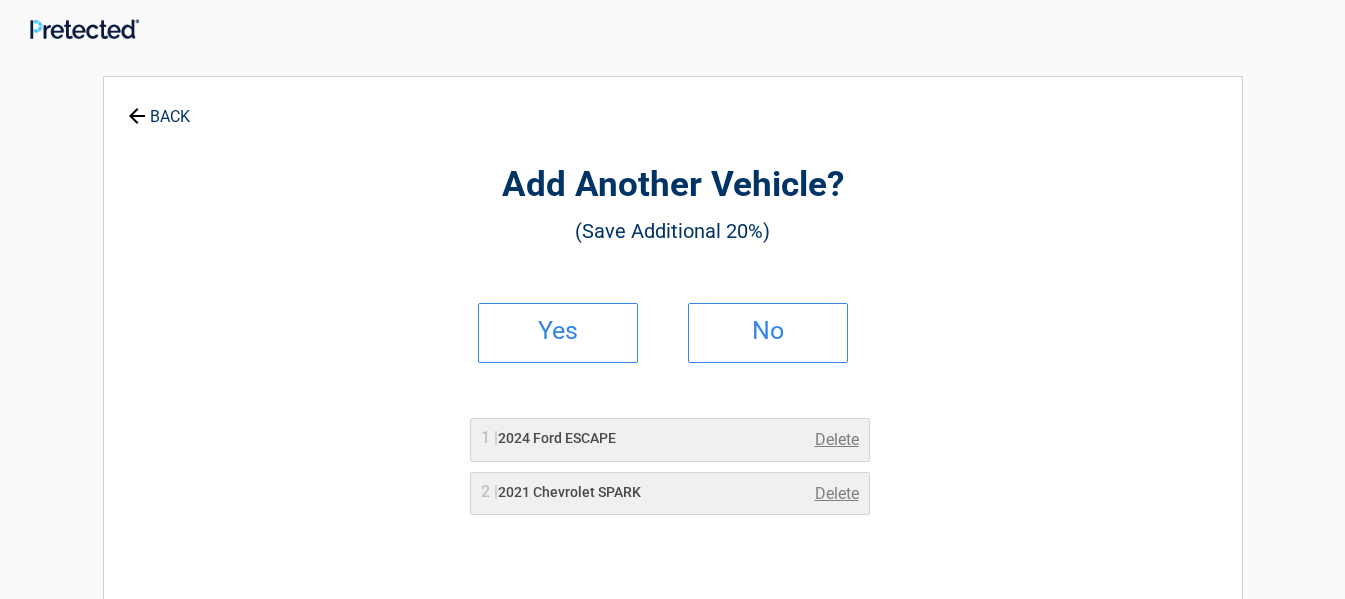 scroll, scrollTop: 0, scrollLeft: 0, axis: both 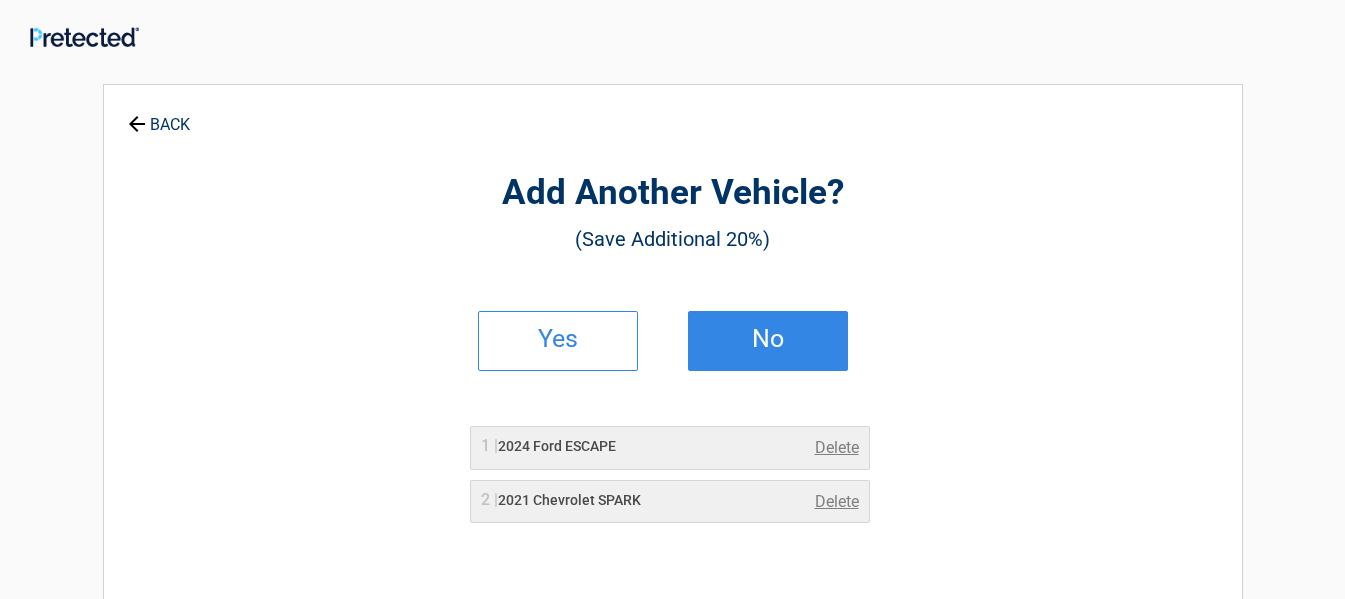 click on "No" at bounding box center [768, 339] 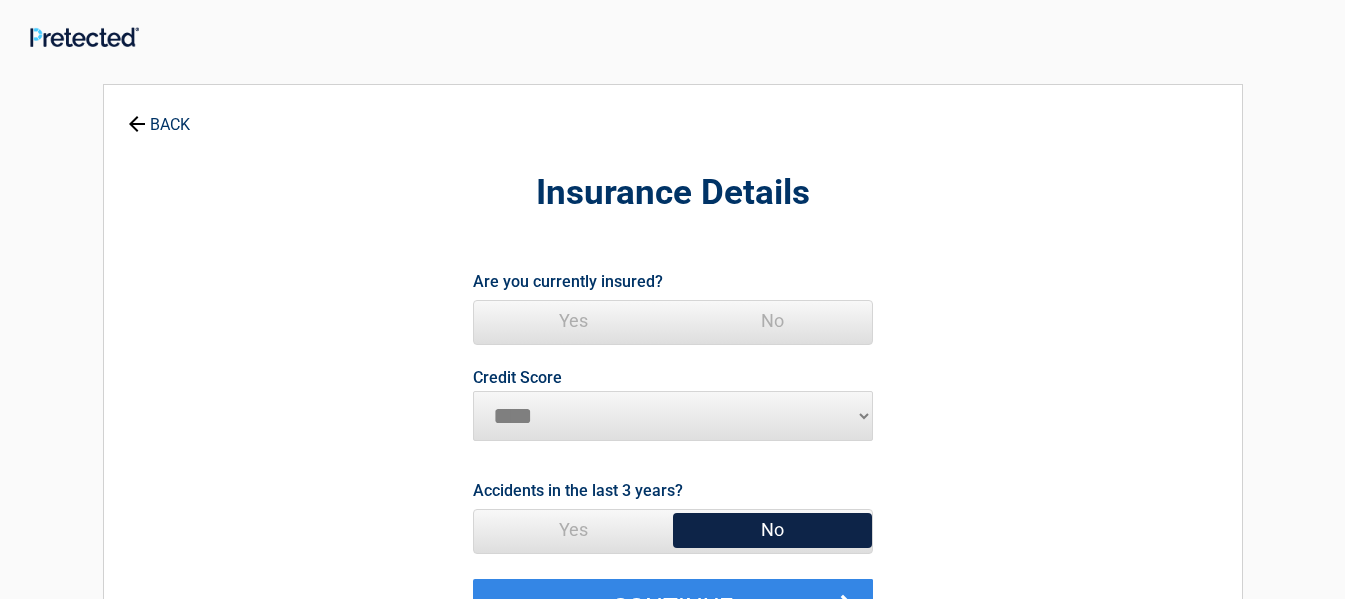 click on "Yes" at bounding box center (573, 321) 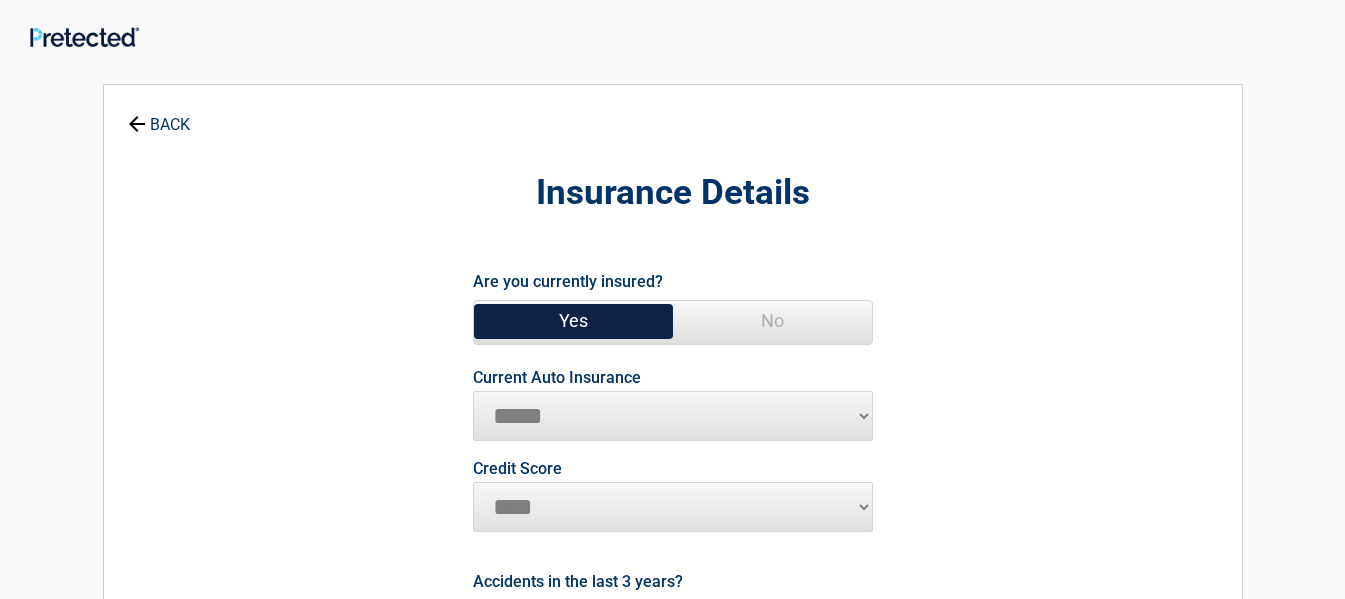 click on "**********" at bounding box center (673, 416) 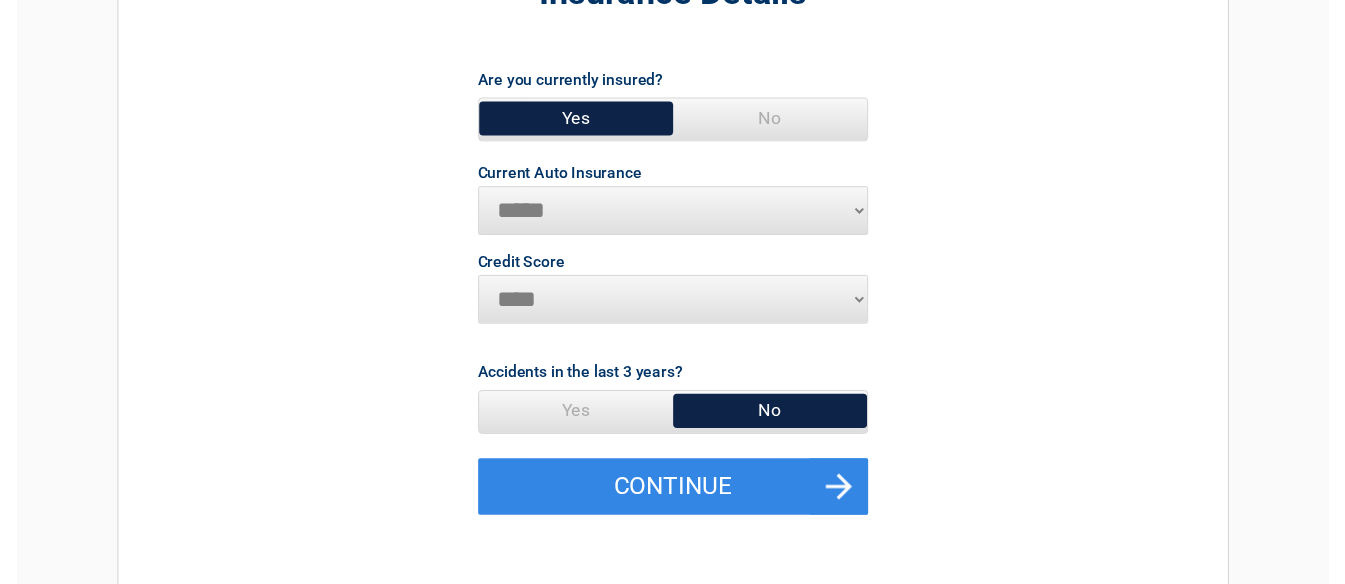 scroll, scrollTop: 300, scrollLeft: 0, axis: vertical 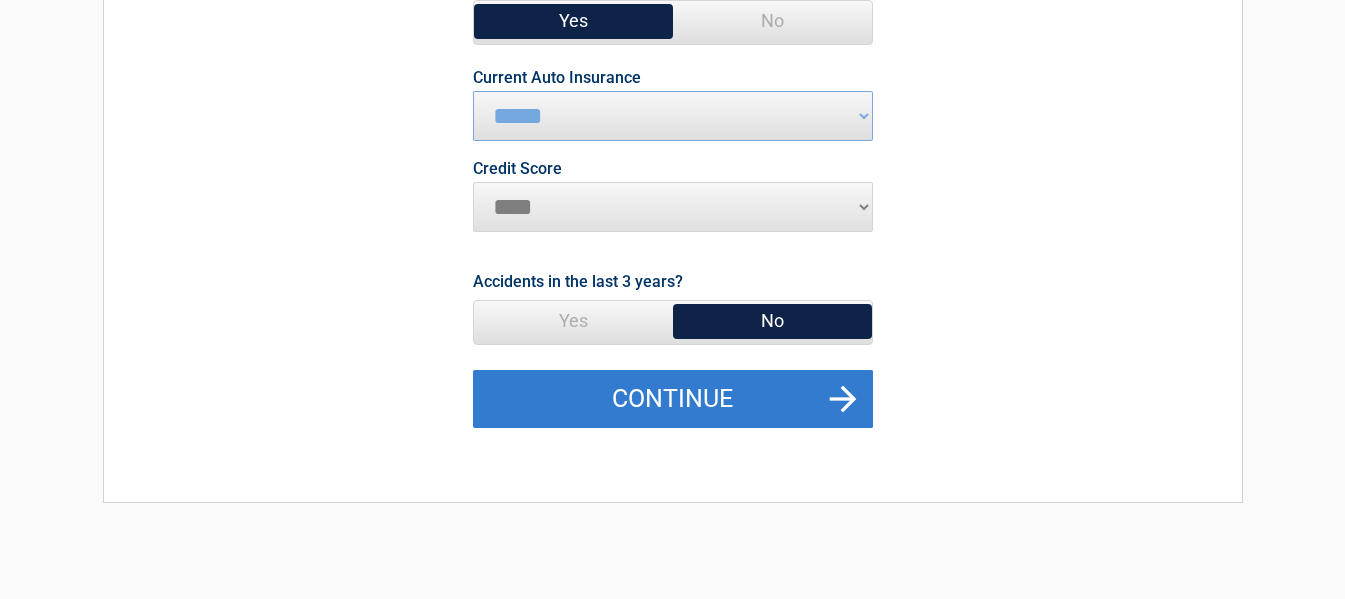 click on "Continue" at bounding box center [673, 399] 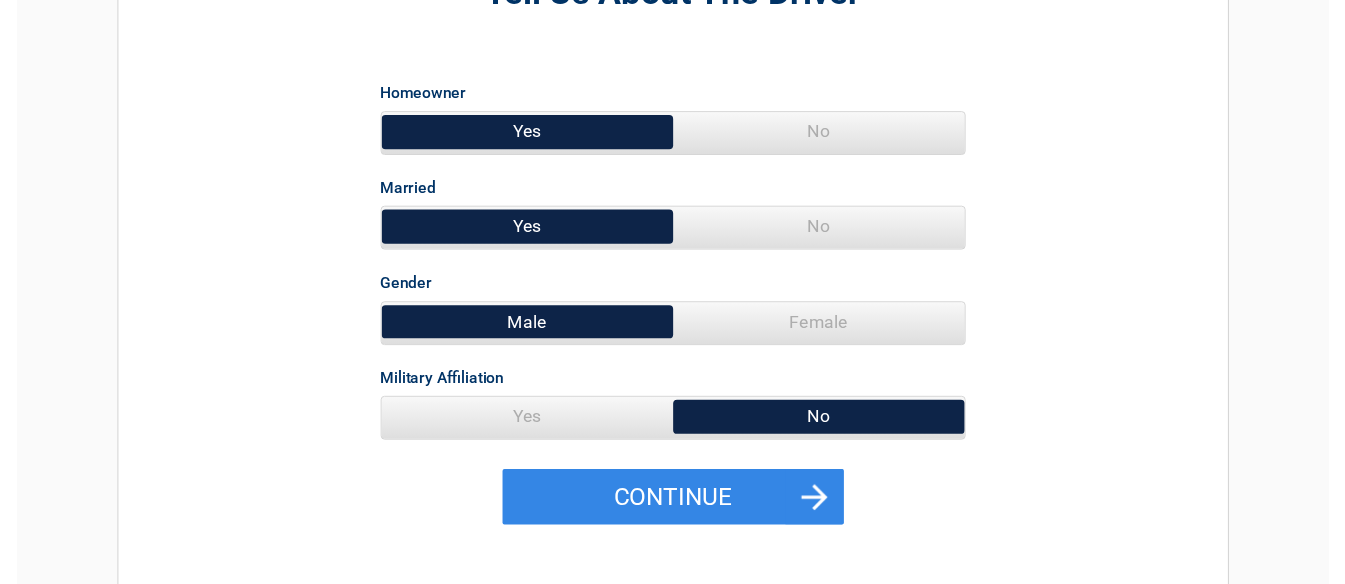 scroll, scrollTop: 300, scrollLeft: 0, axis: vertical 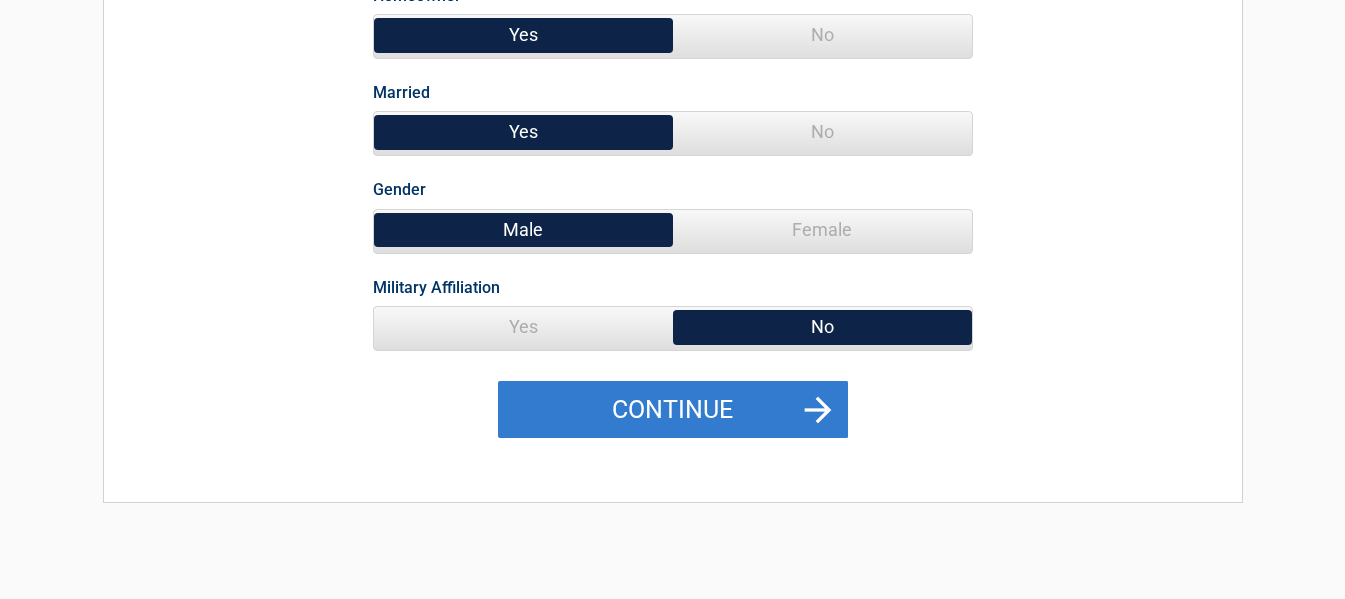 click on "Continue" at bounding box center (673, 410) 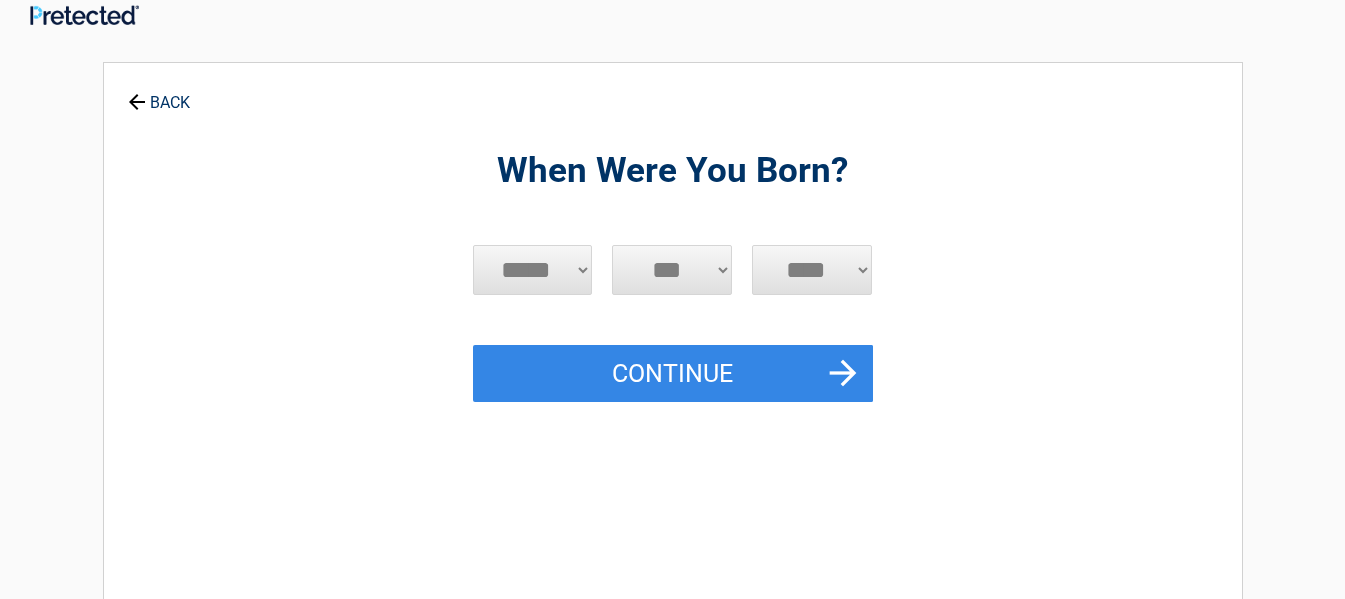 scroll, scrollTop: 0, scrollLeft: 0, axis: both 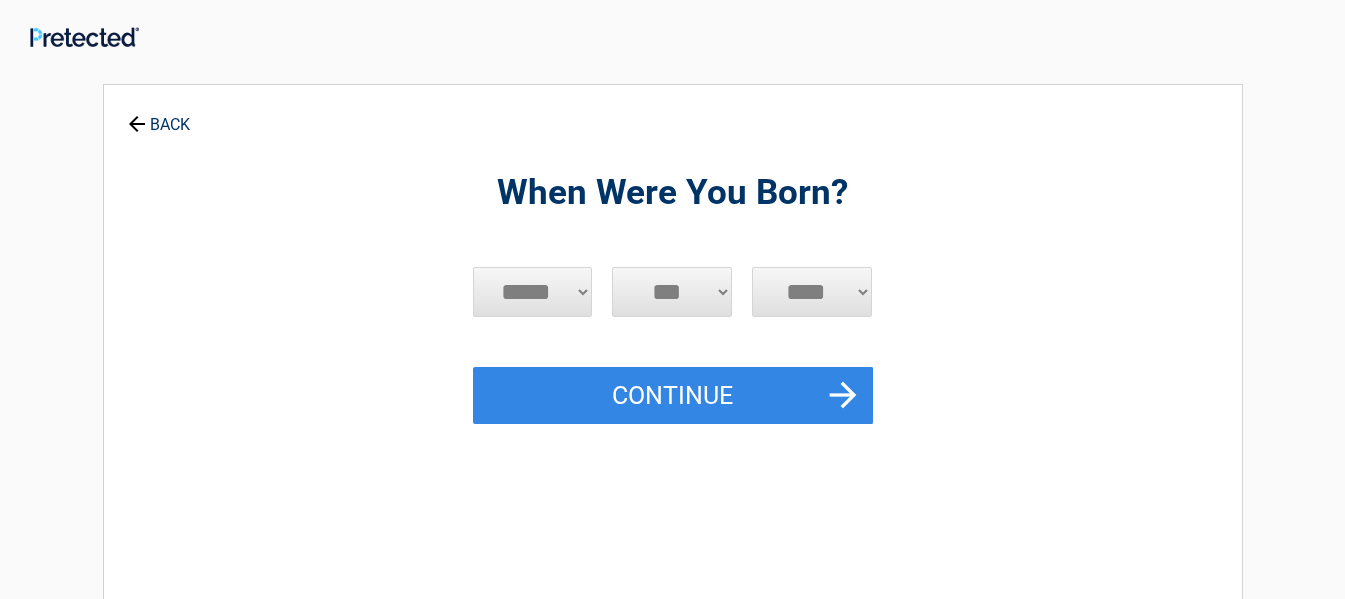 click on "*****
***
***
***
***
***
***
***
***
***
***
***
***" at bounding box center [533, 292] 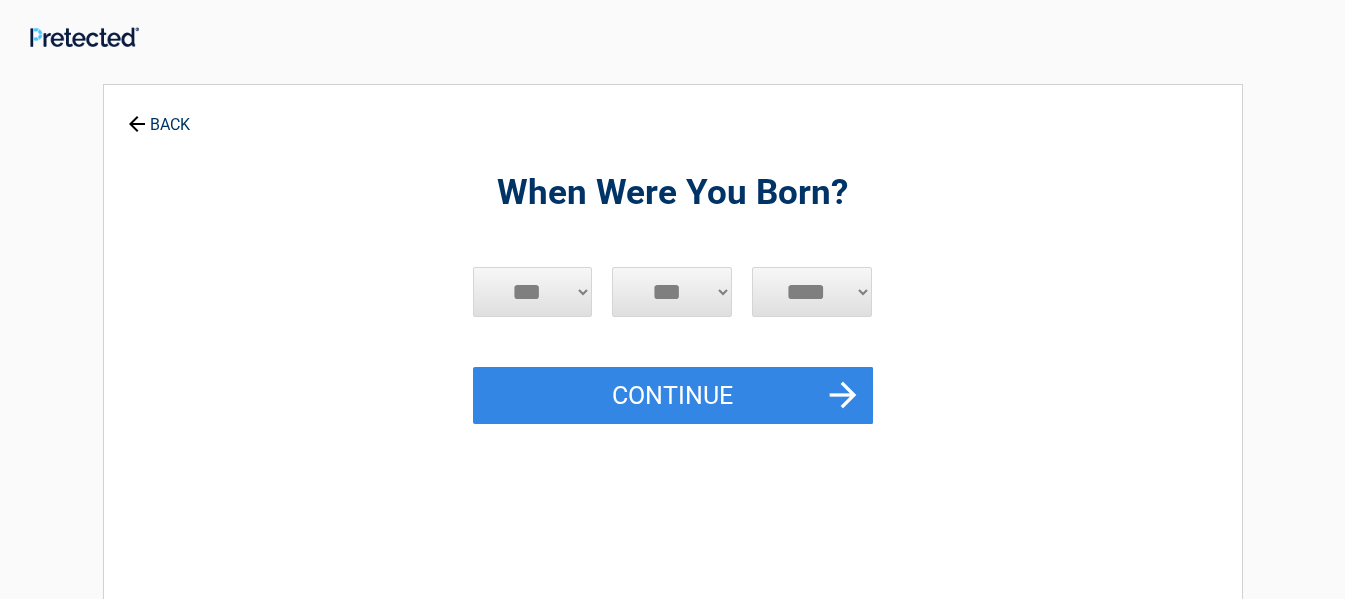 click on "*****
***
***
***
***
***
***
***
***
***
***
***
***" at bounding box center (533, 292) 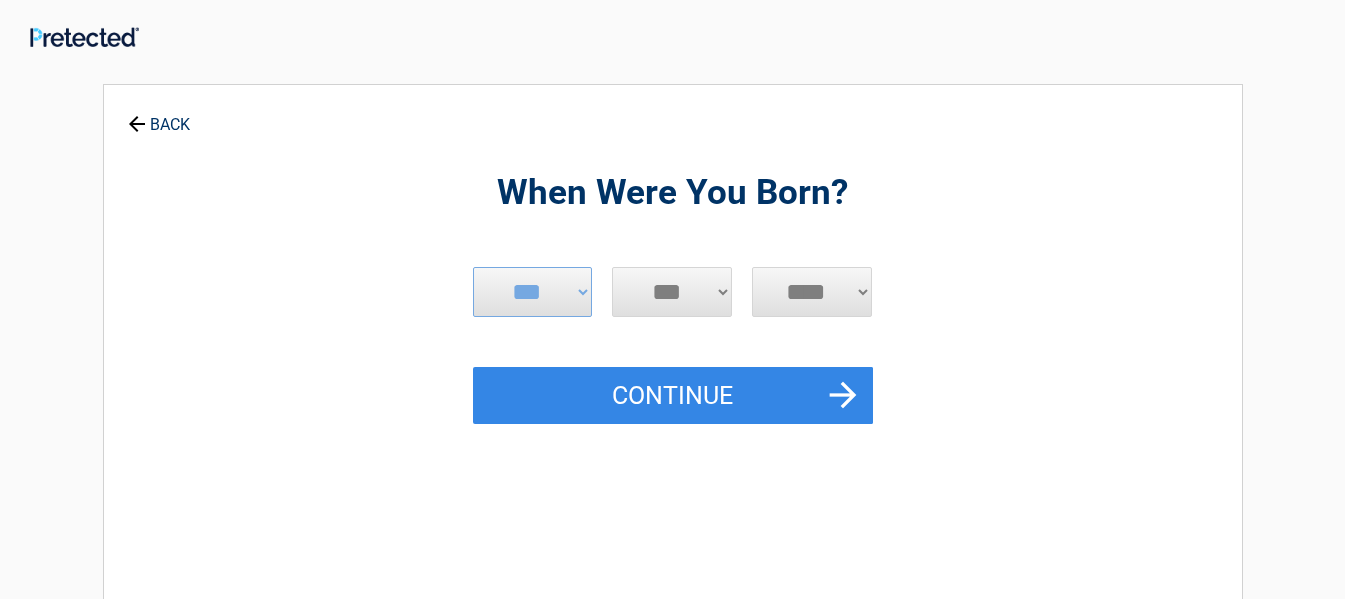 click on "*** * * * * * * * * * ** ** ** ** ** ** ** ** ** ** ** ** ** ** ** ** ** ** ** ** **" at bounding box center (672, 292) 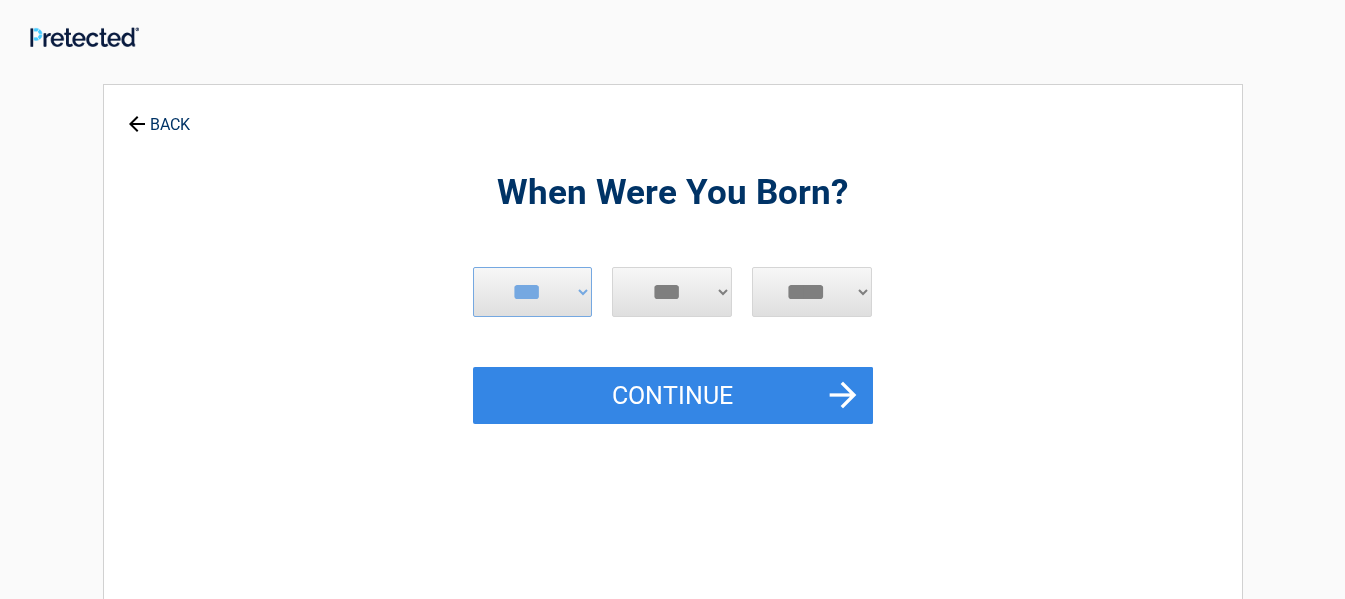 select on "**" 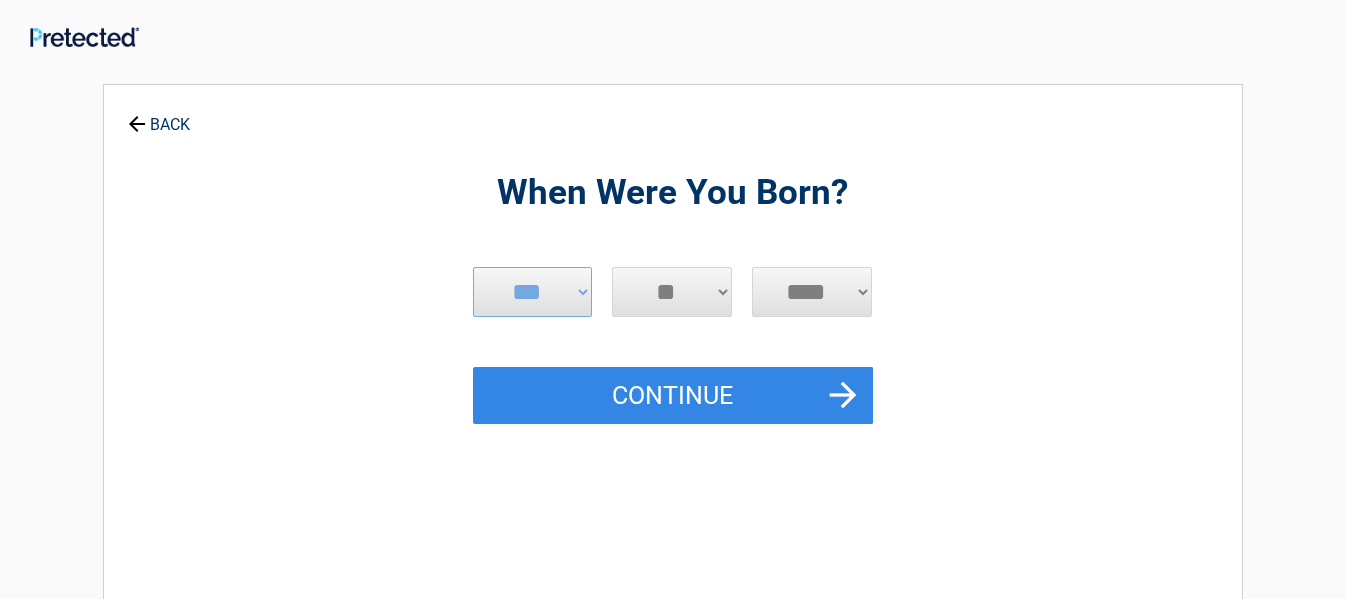 click on "*** * * * * * * * * * ** ** ** ** ** ** ** ** ** ** ** ** ** ** ** ** ** ** ** ** **" at bounding box center (672, 292) 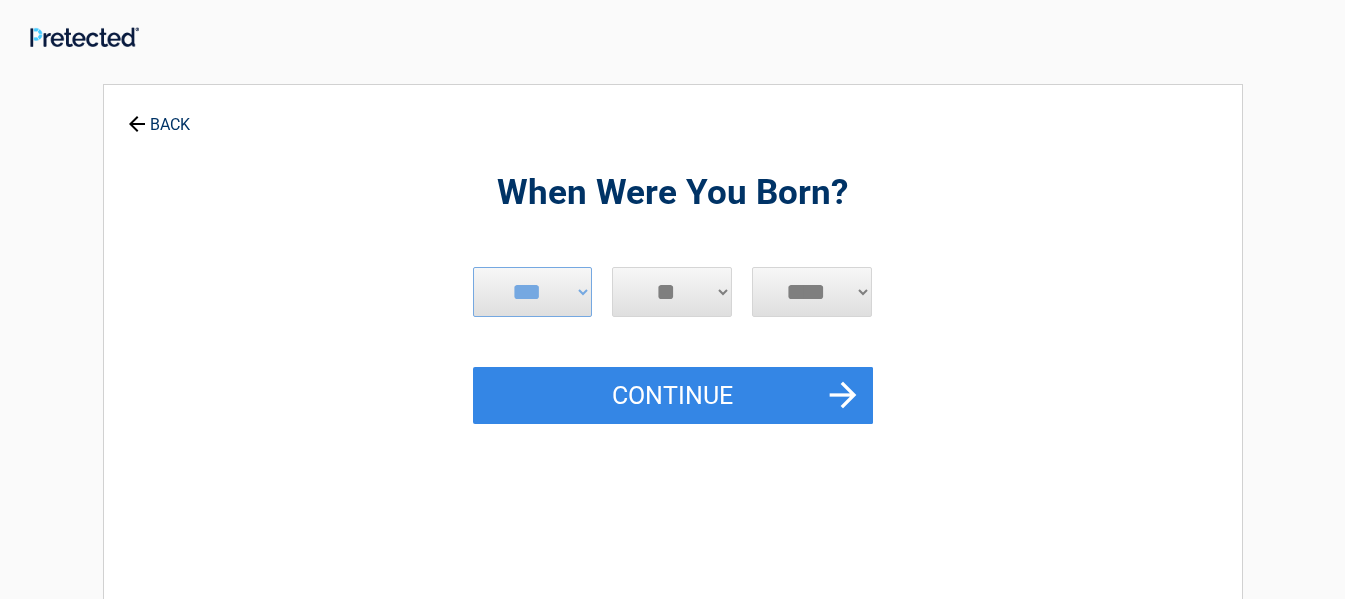 click on "****
****
****
****
****
****
****
****
****
****
****
****
****
****
****
****
****
****
****
****
****
****
****
****
****
****
****
****
****
****
****
****
****
****
****
****
****
****
****
****
****
****
****
****
****
****
****
****
****
****
****
****
****
****
****
****
****
****
****
****
****
****
****
****" at bounding box center [812, 292] 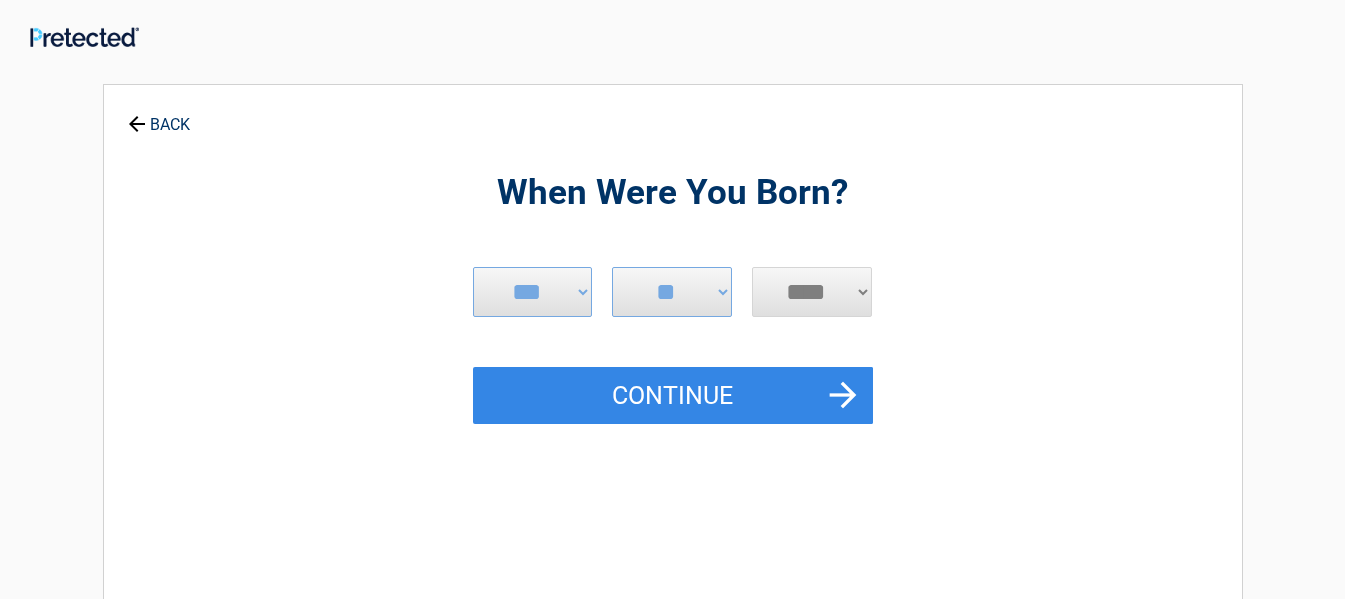 click on "****
****
****
****
****
****
****
****
****
****
****
****
****
****
****
****
****
****
****
****
****
****
****
****
****
****
****
****
****
****
****
****
****
****
****
****
****
****
****
****
****
****
****
****
****
****
****
****
****
****
****
****
****
****
****
****
****
****
****
****
****
****
****
****" at bounding box center (812, 292) 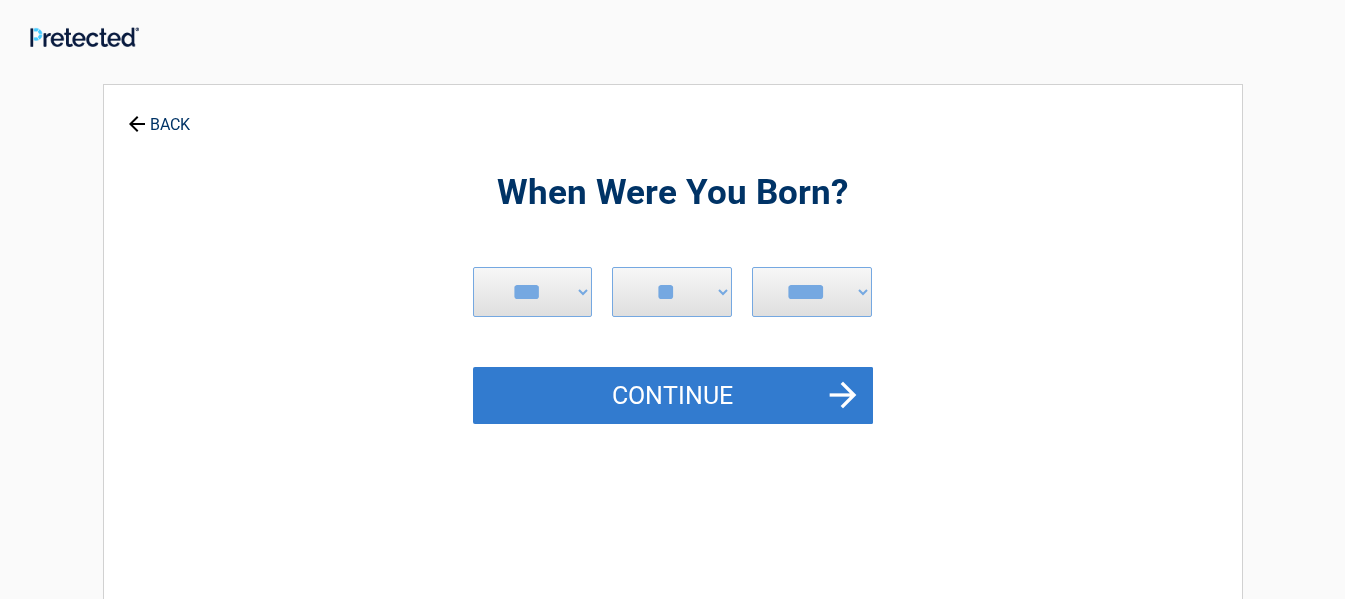click on "Continue" at bounding box center [673, 396] 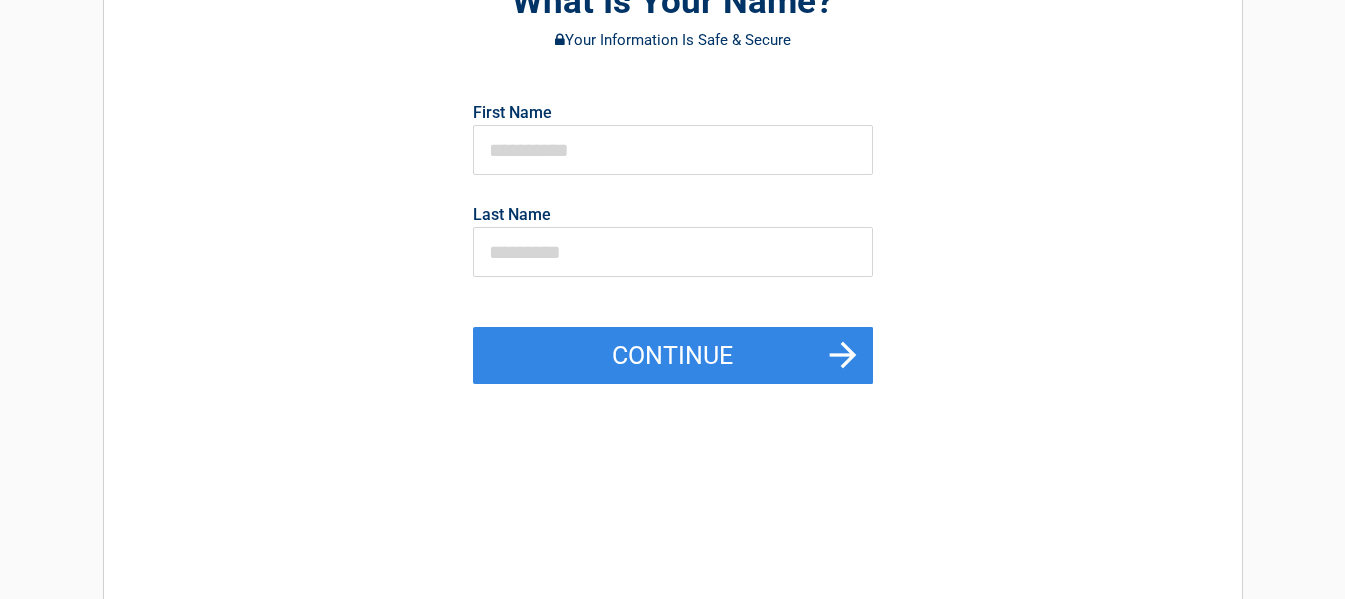 scroll, scrollTop: 200, scrollLeft: 0, axis: vertical 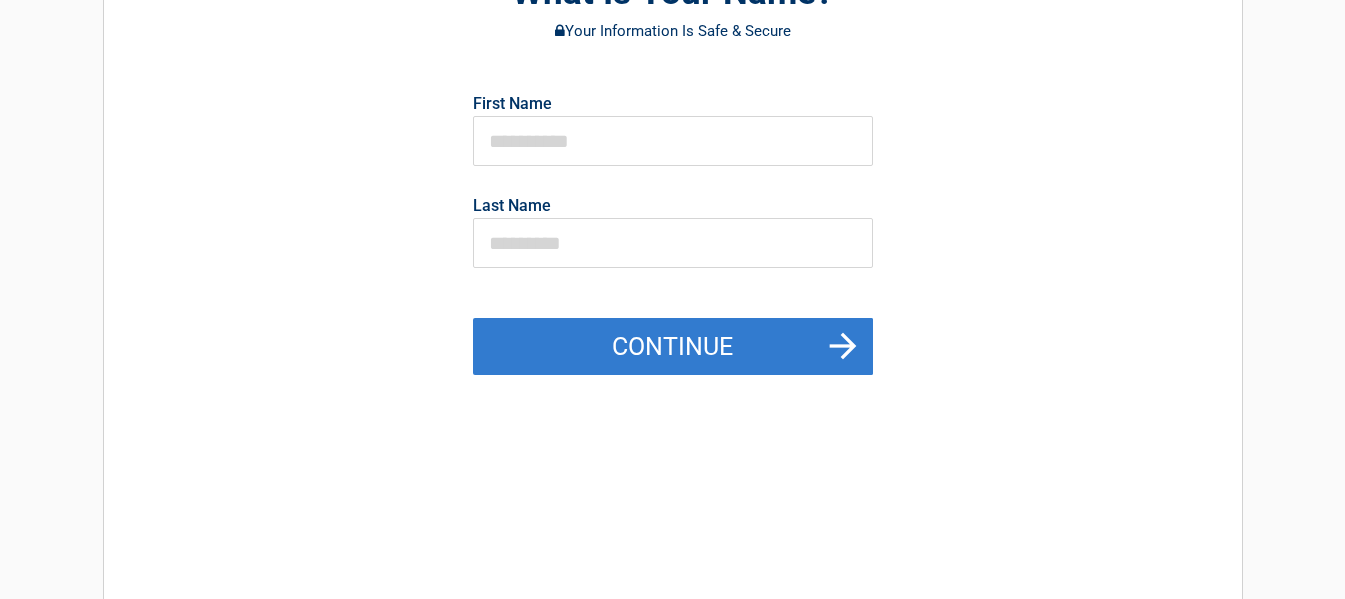click on "Continue" at bounding box center [673, 347] 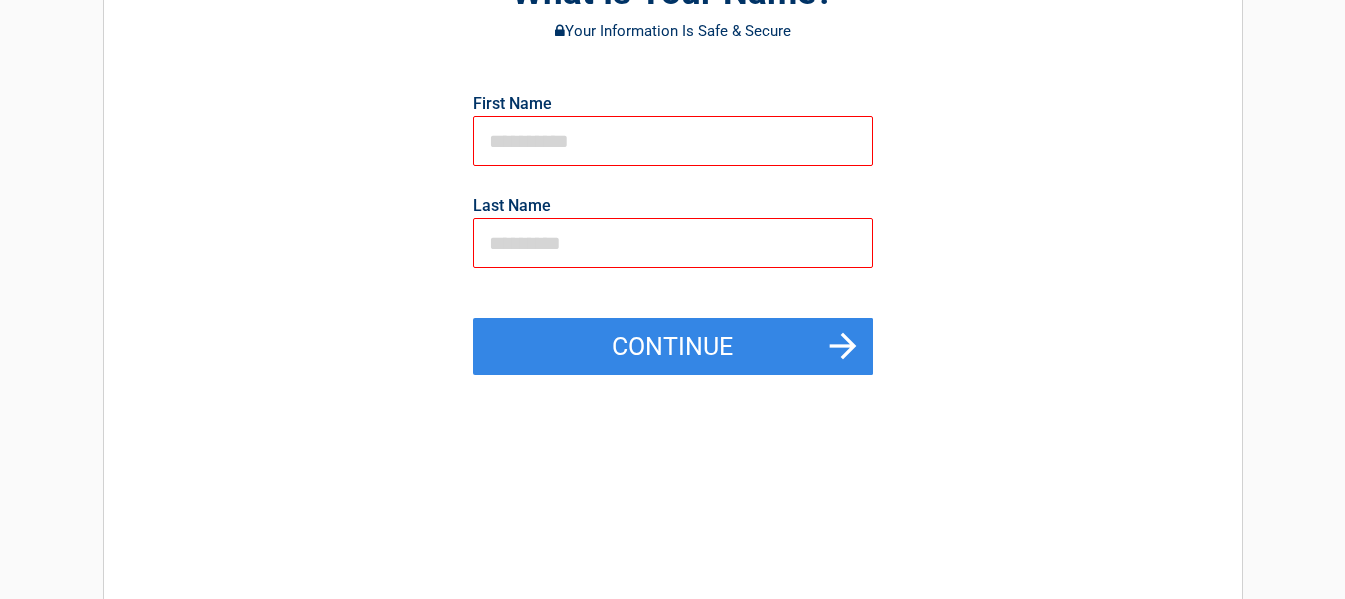 click at bounding box center (862, 141) 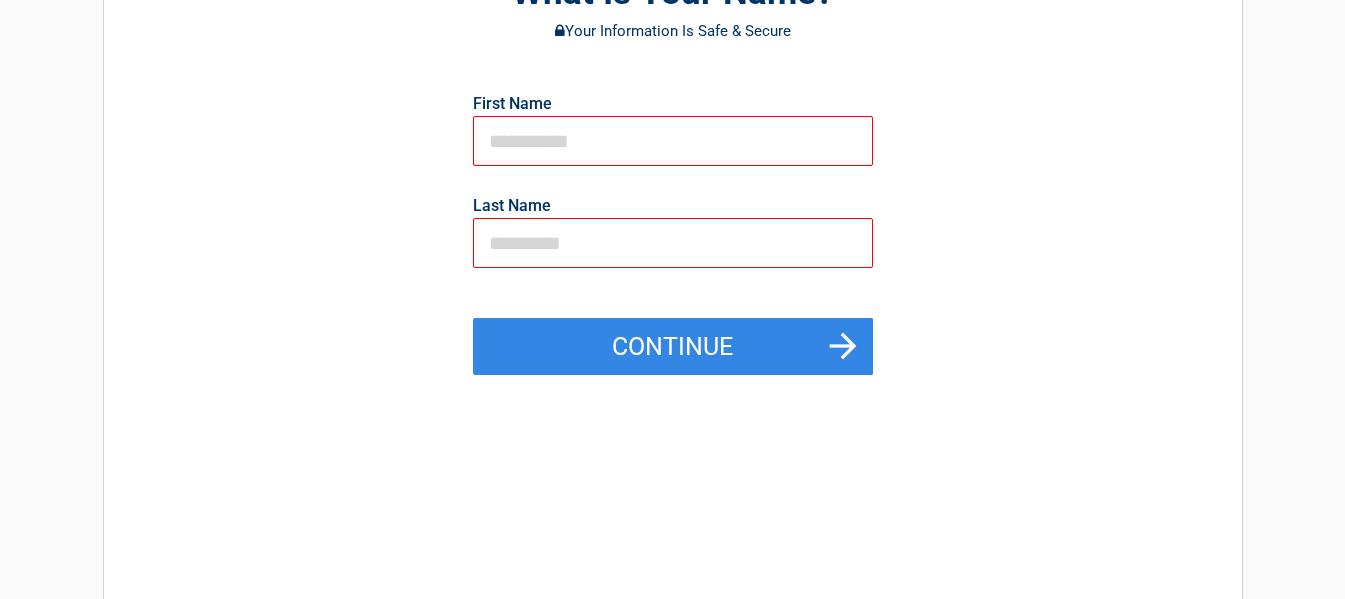 type on "****" 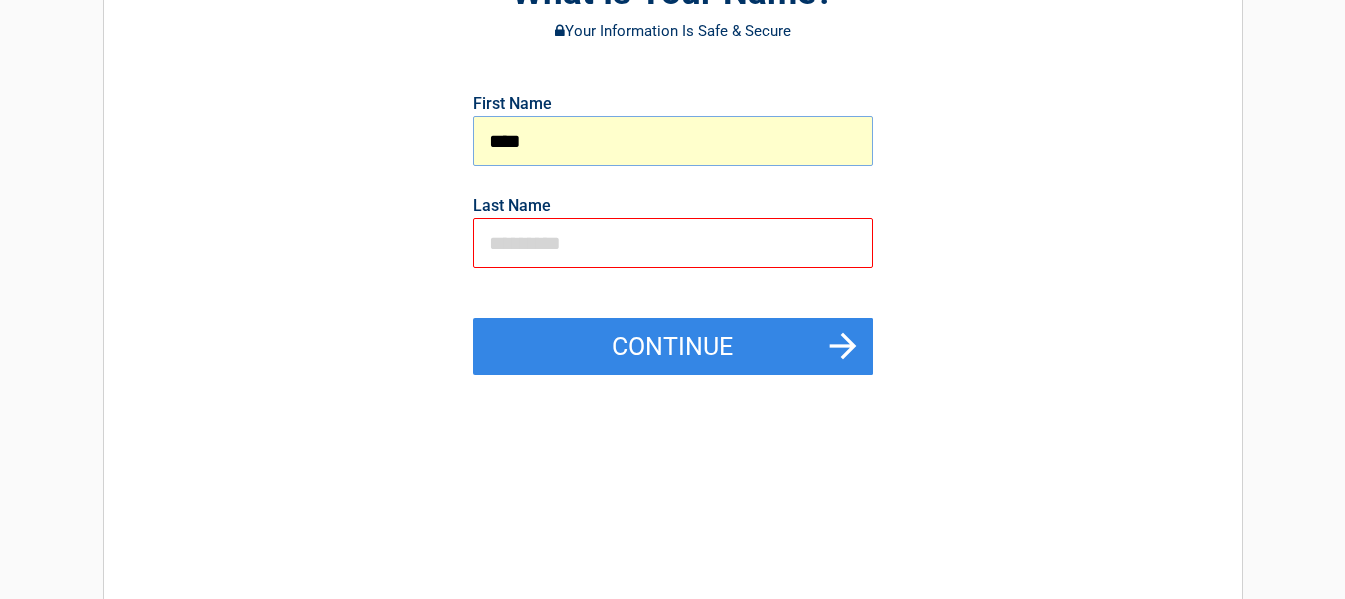 type on "******" 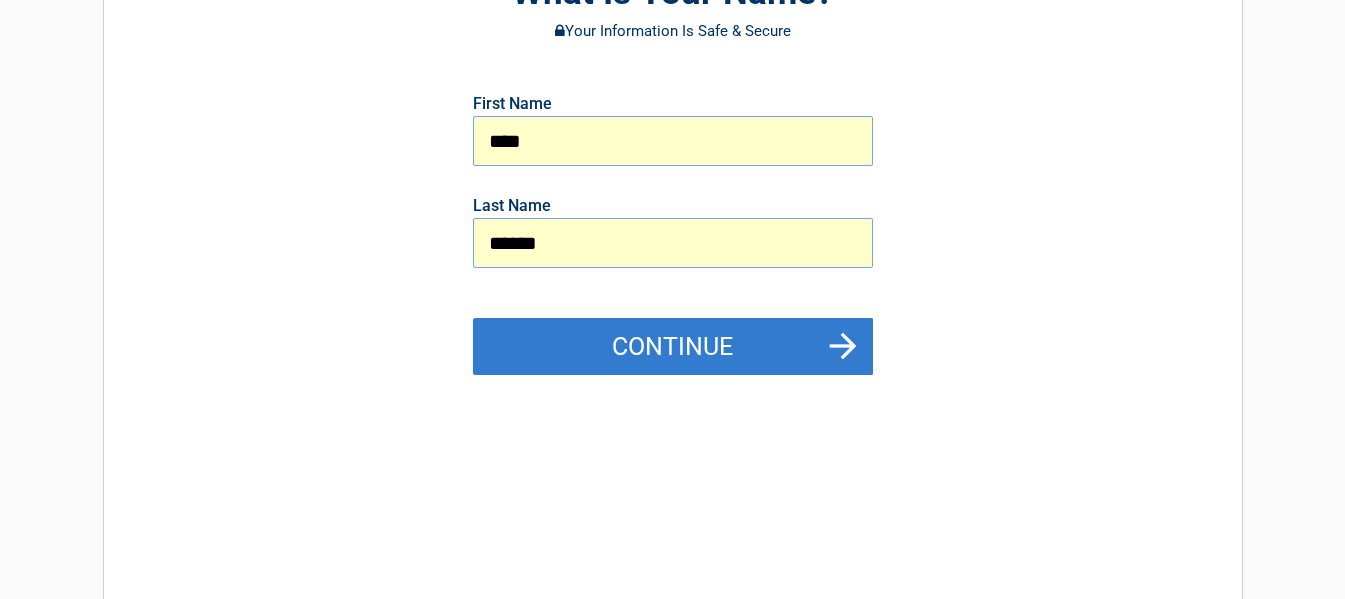 click on "Continue" at bounding box center [673, 347] 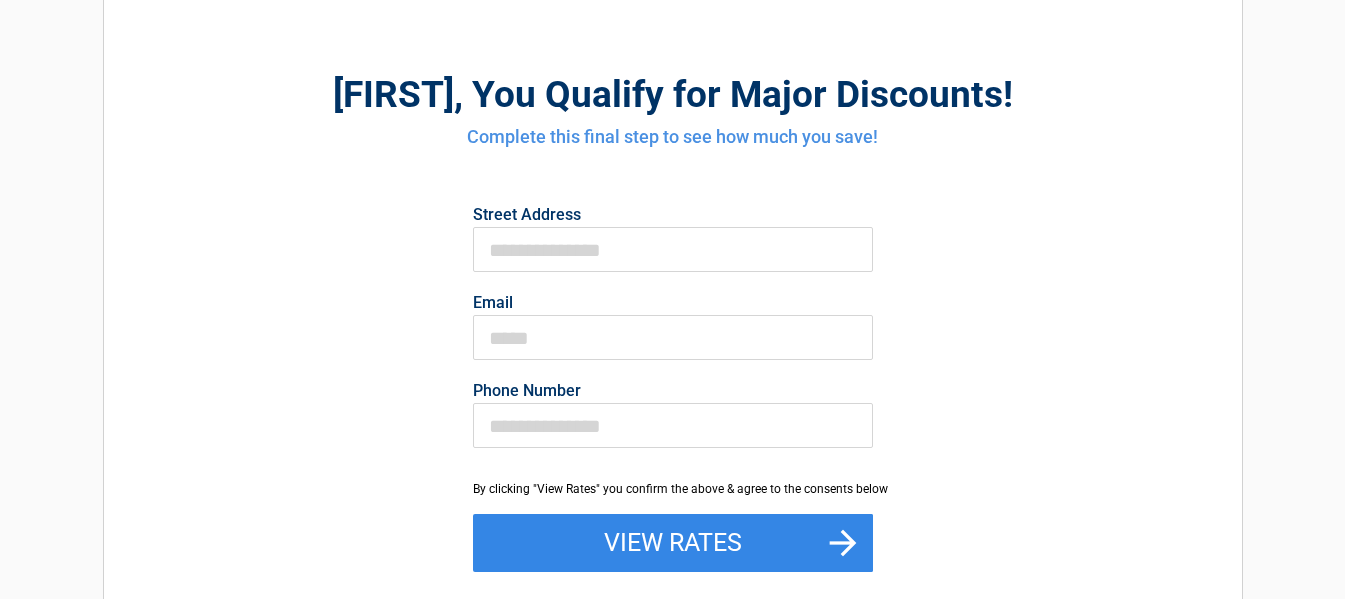 scroll, scrollTop: 0, scrollLeft: 0, axis: both 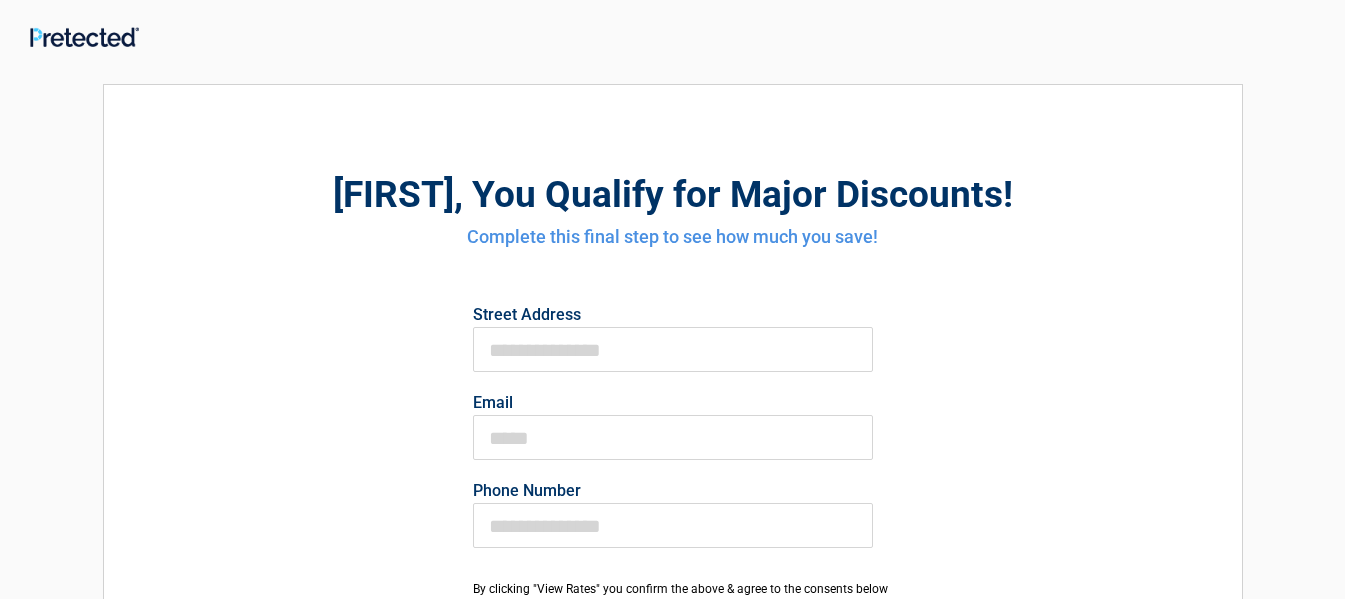 click at bounding box center (862, 350) 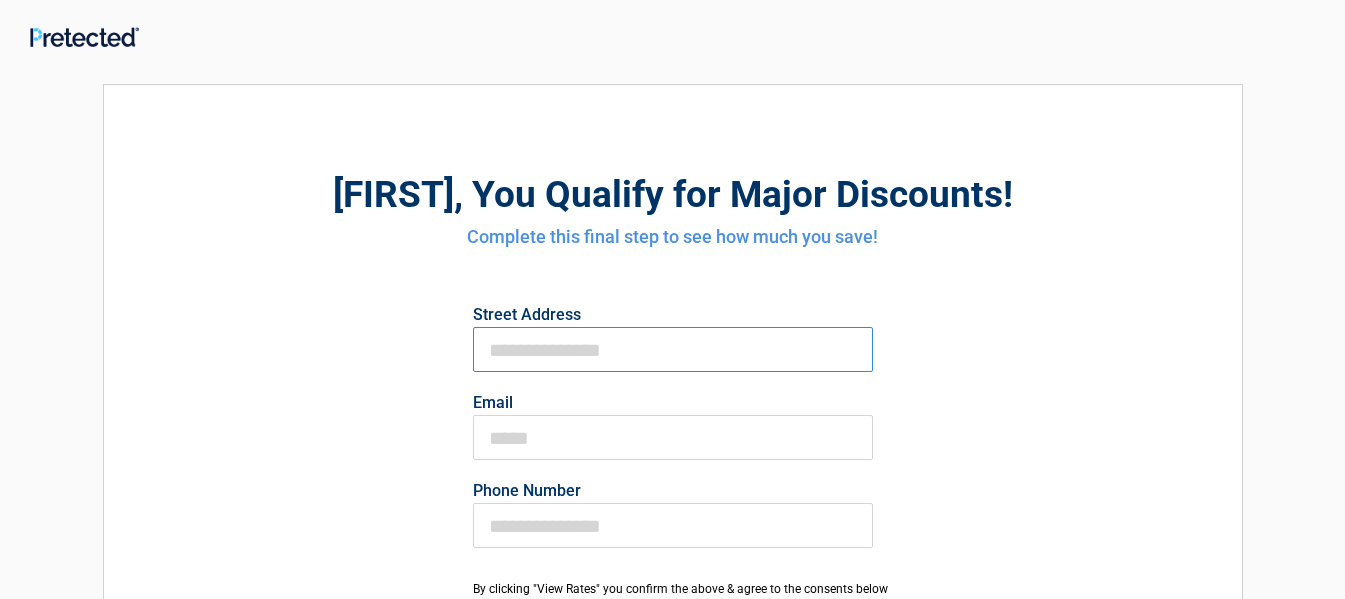 type on "**********" 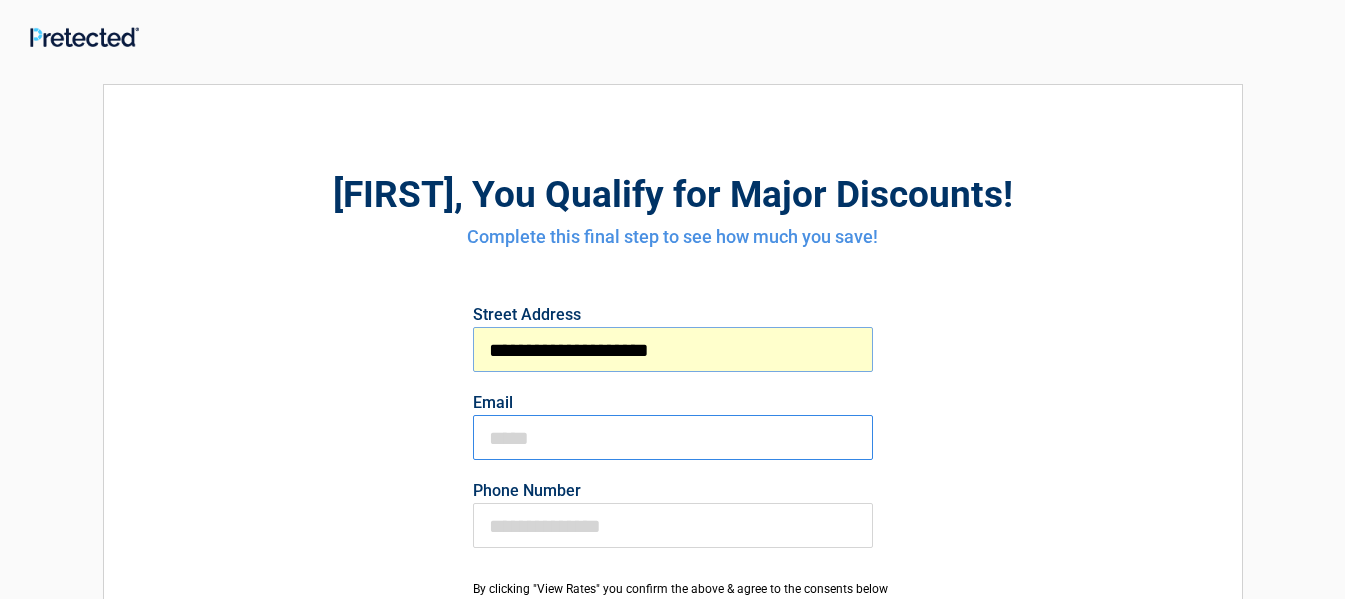 type on "**********" 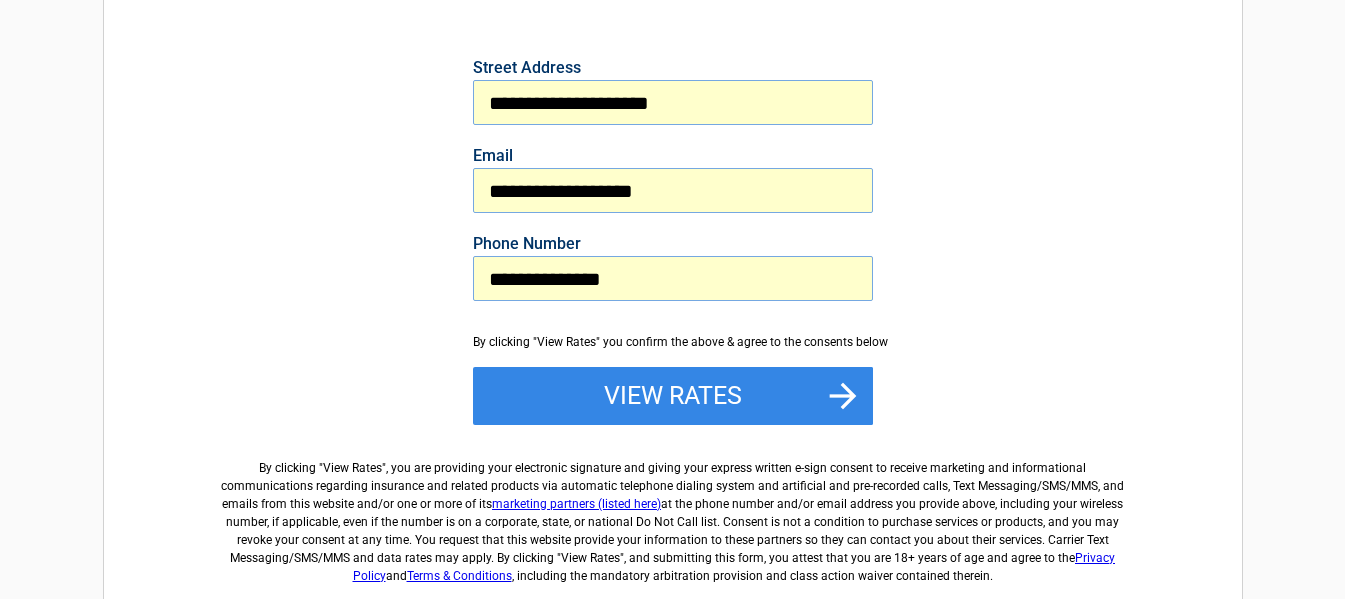 scroll, scrollTop: 300, scrollLeft: 0, axis: vertical 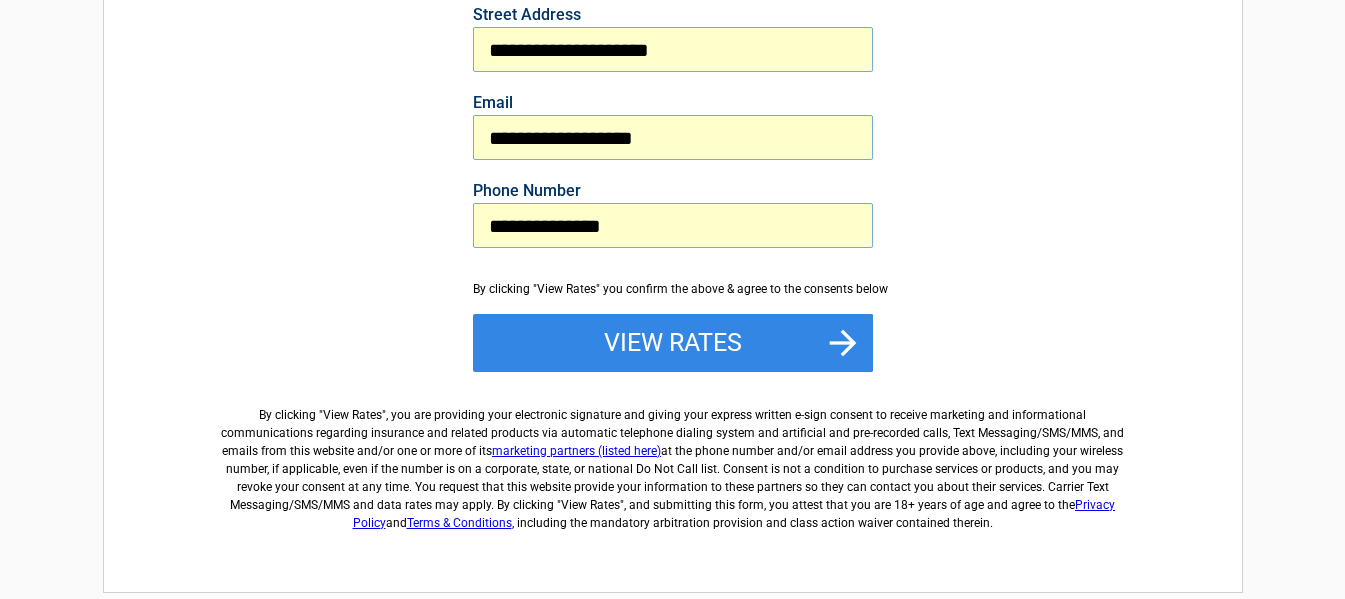 click on "**********" at bounding box center (673, 225) 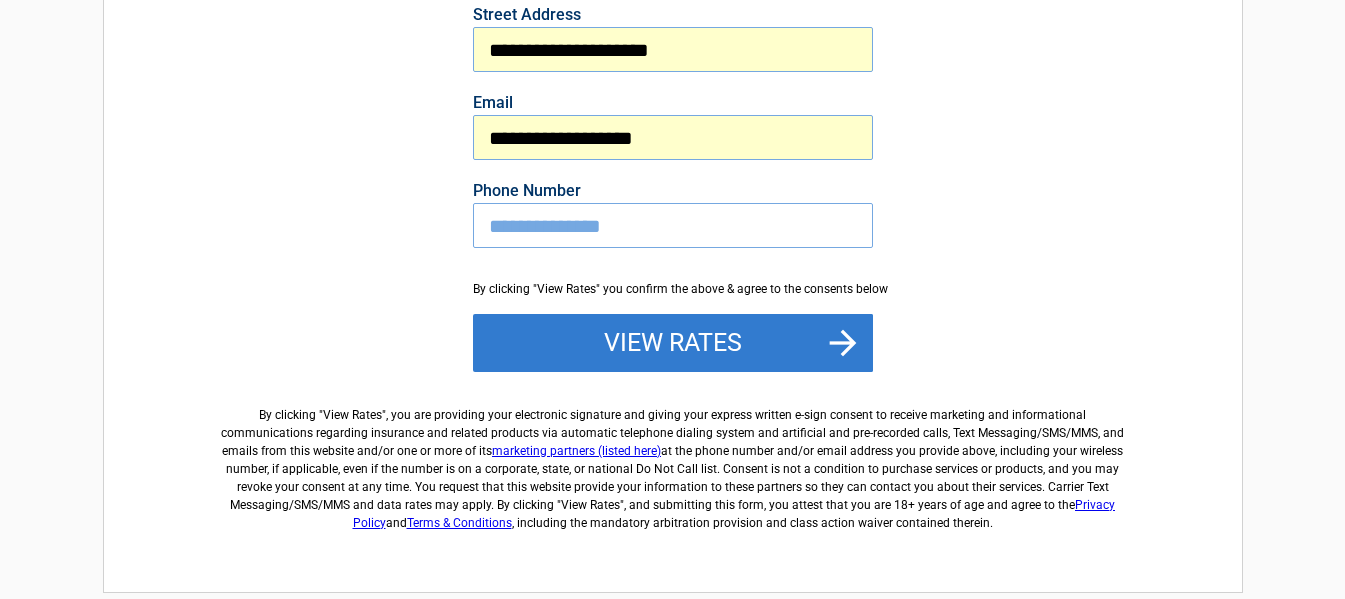 type on "**********" 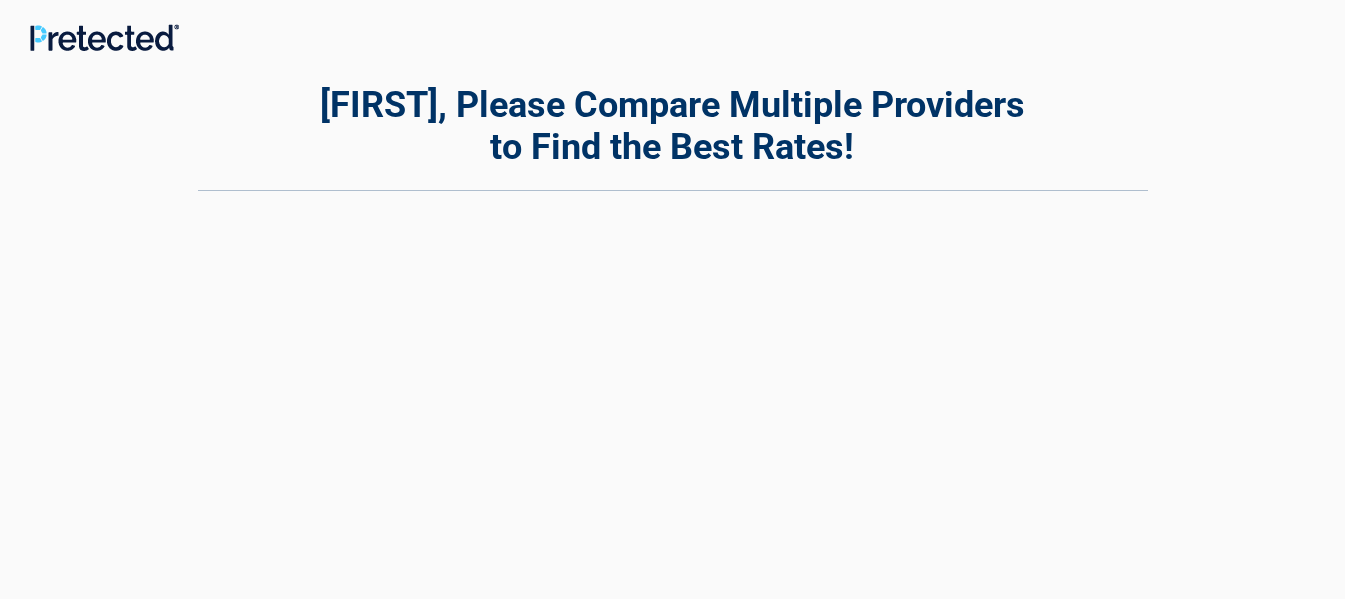 scroll, scrollTop: 0, scrollLeft: 0, axis: both 